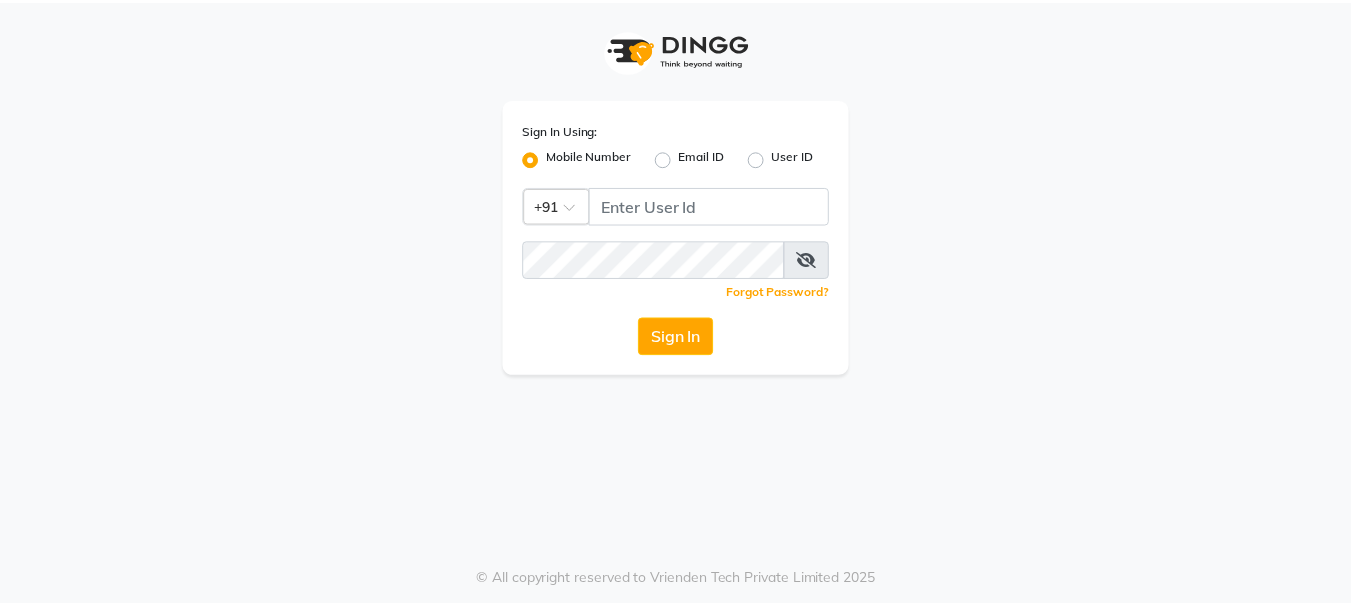 scroll, scrollTop: 0, scrollLeft: 0, axis: both 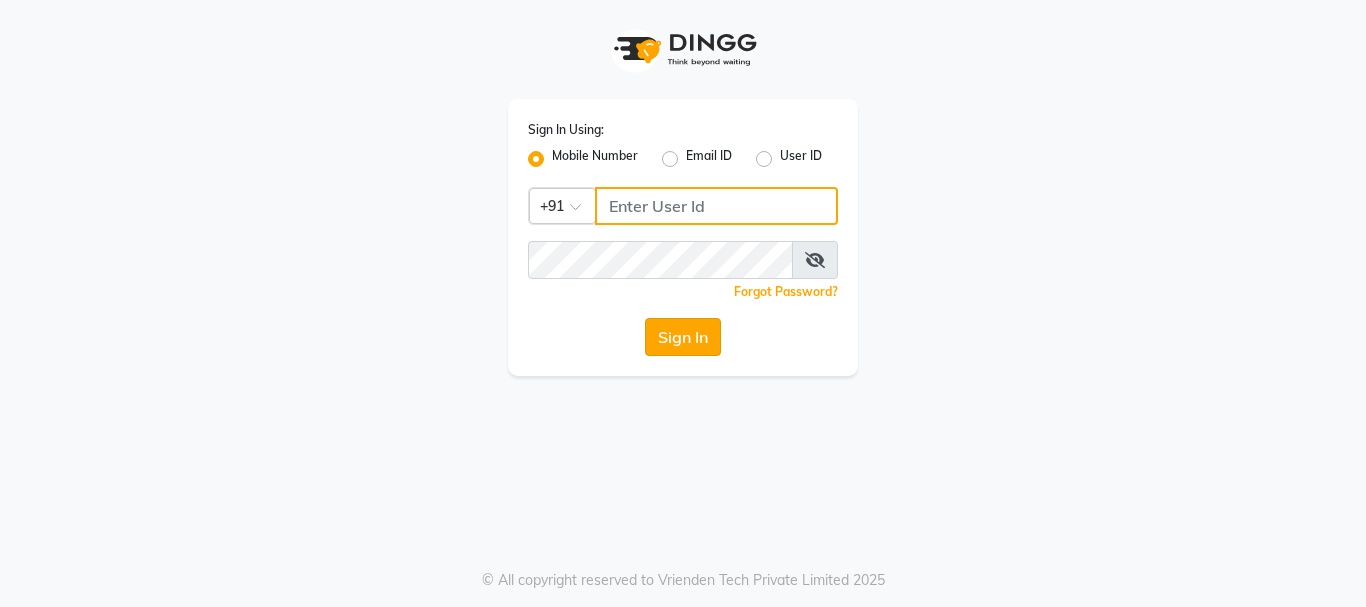 type on "[PHONE]" 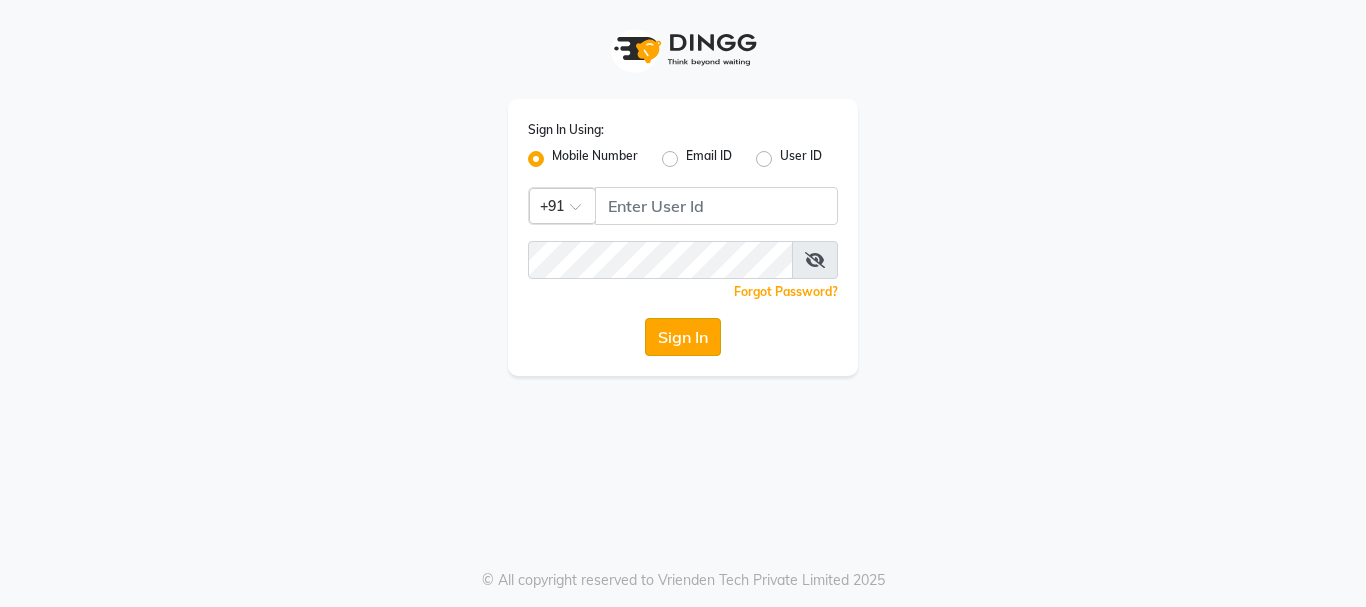 click on "Sign In" 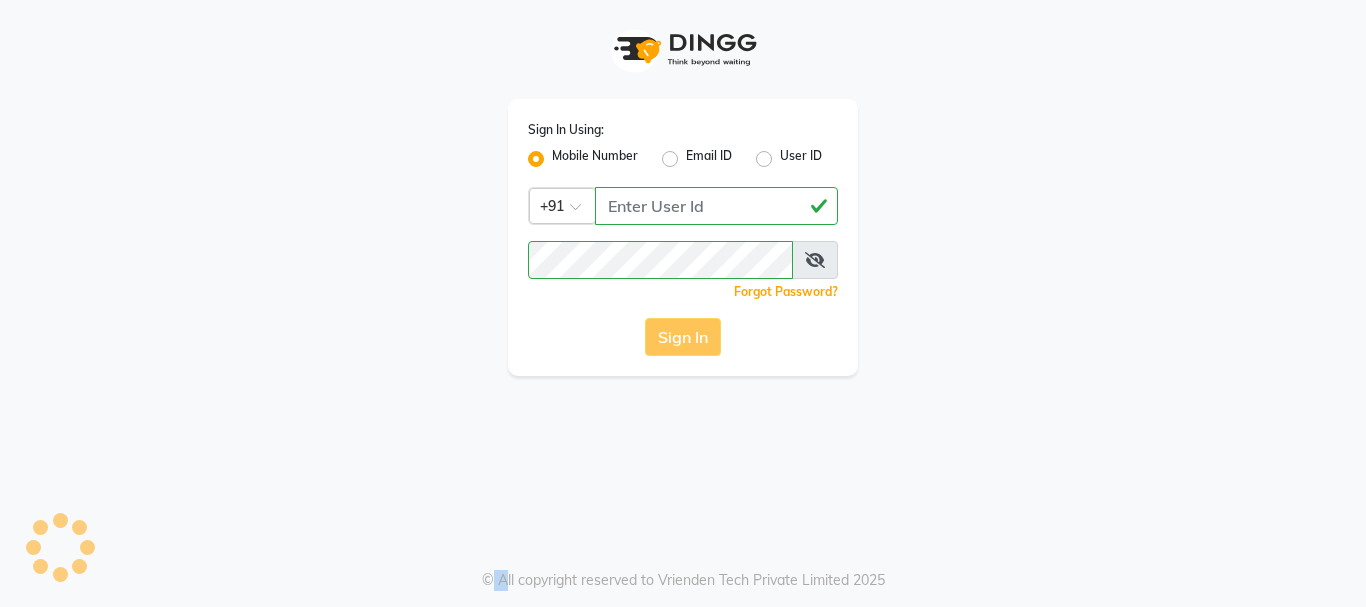 click on "Sign In" 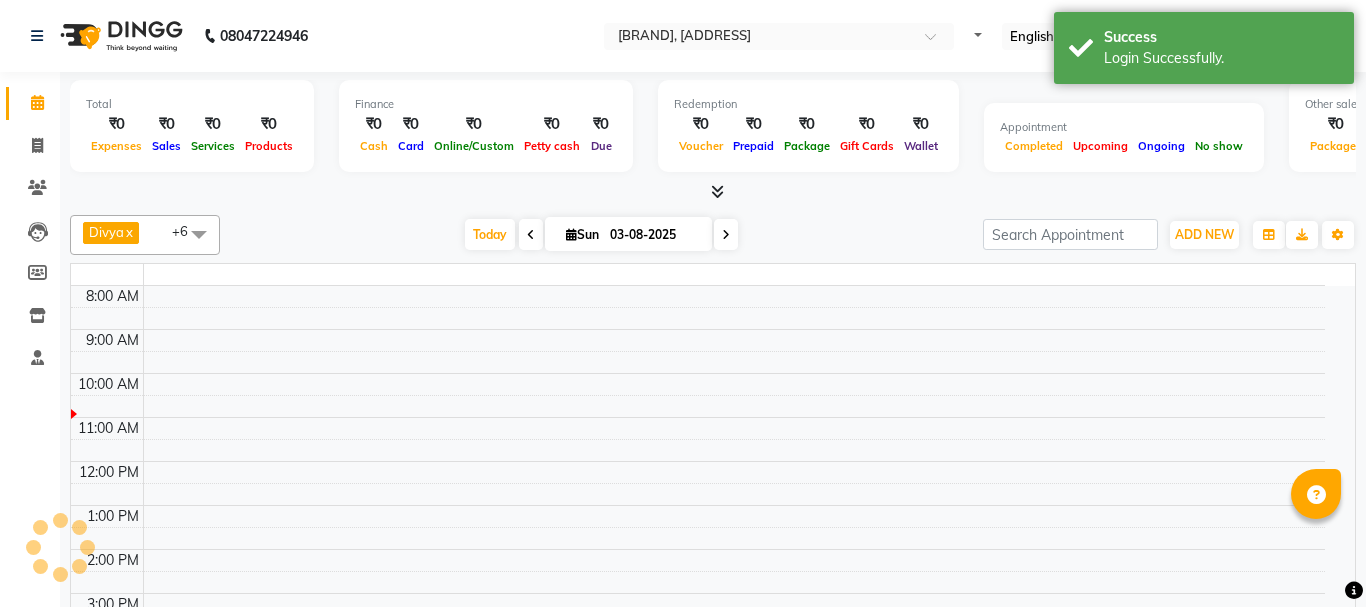 select on "en" 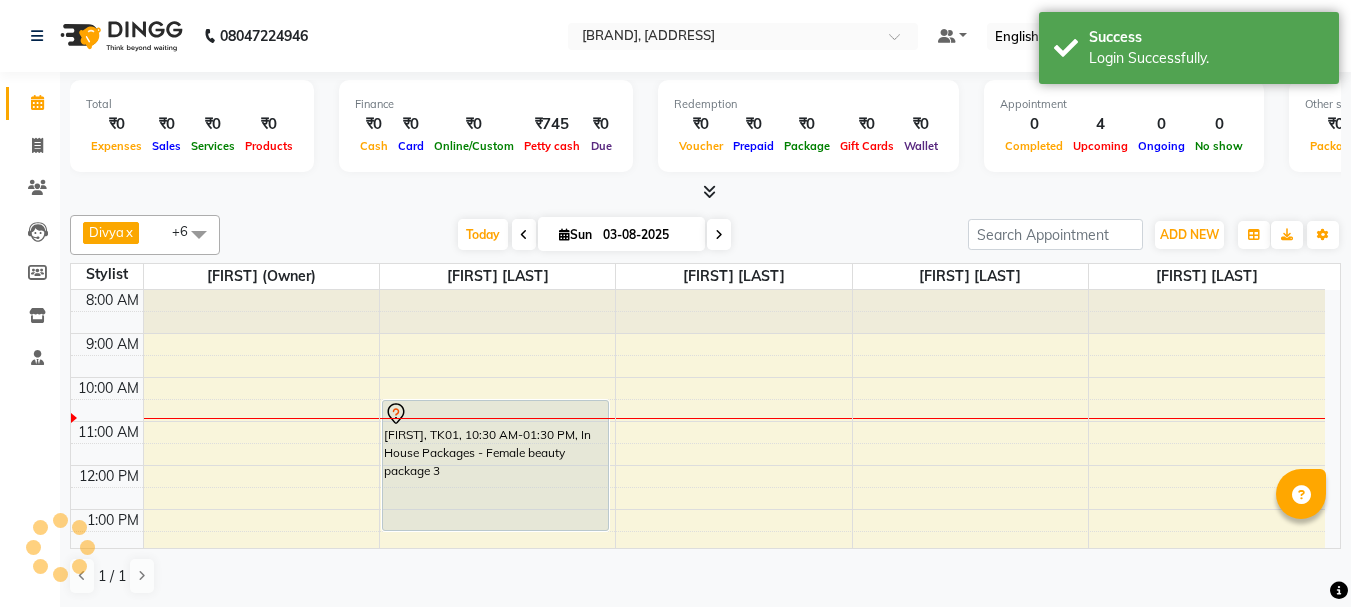 scroll, scrollTop: 0, scrollLeft: 0, axis: both 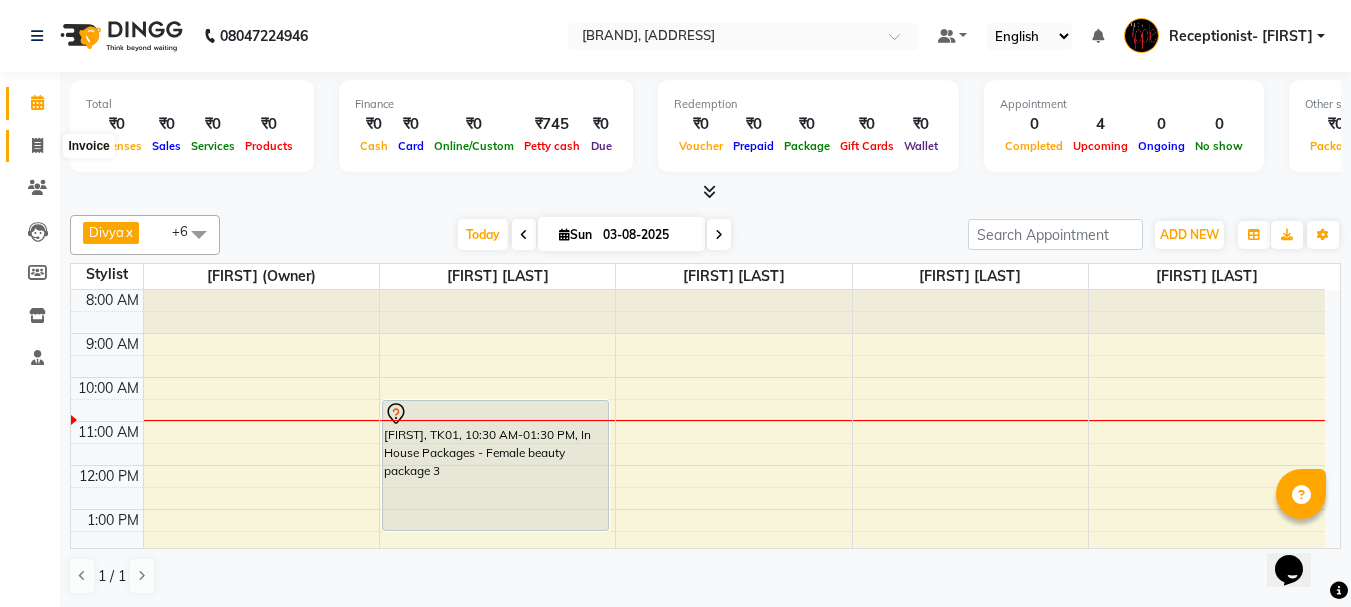 click 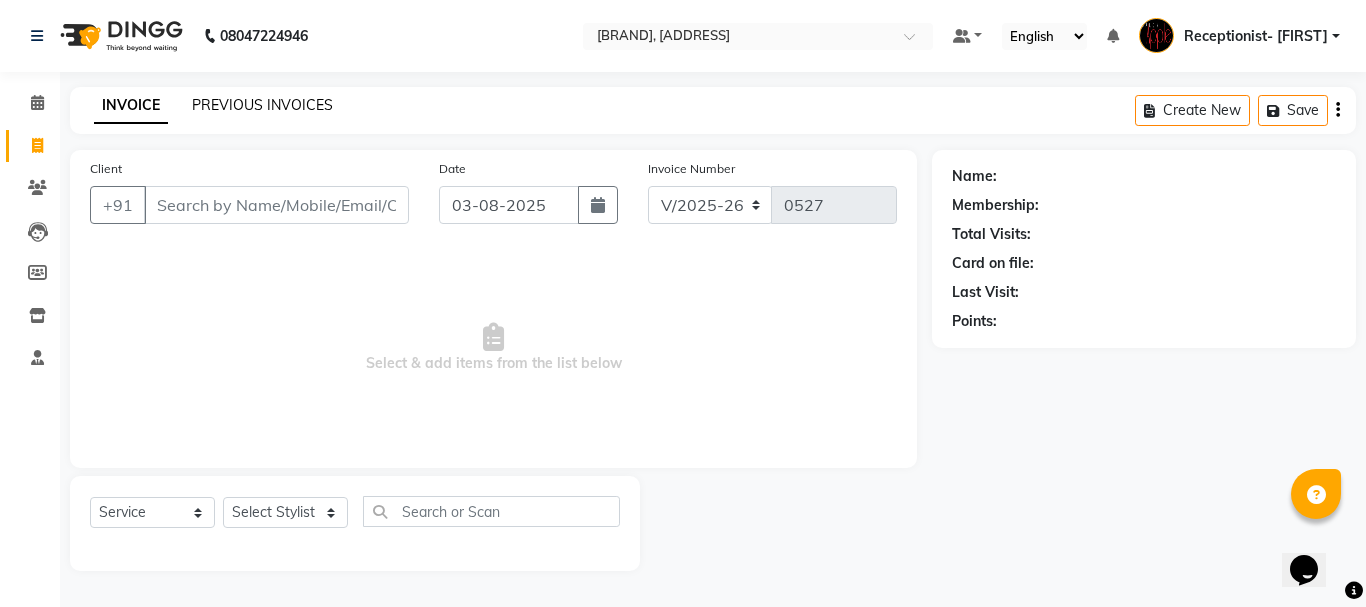 click on "PREVIOUS INVOICES" 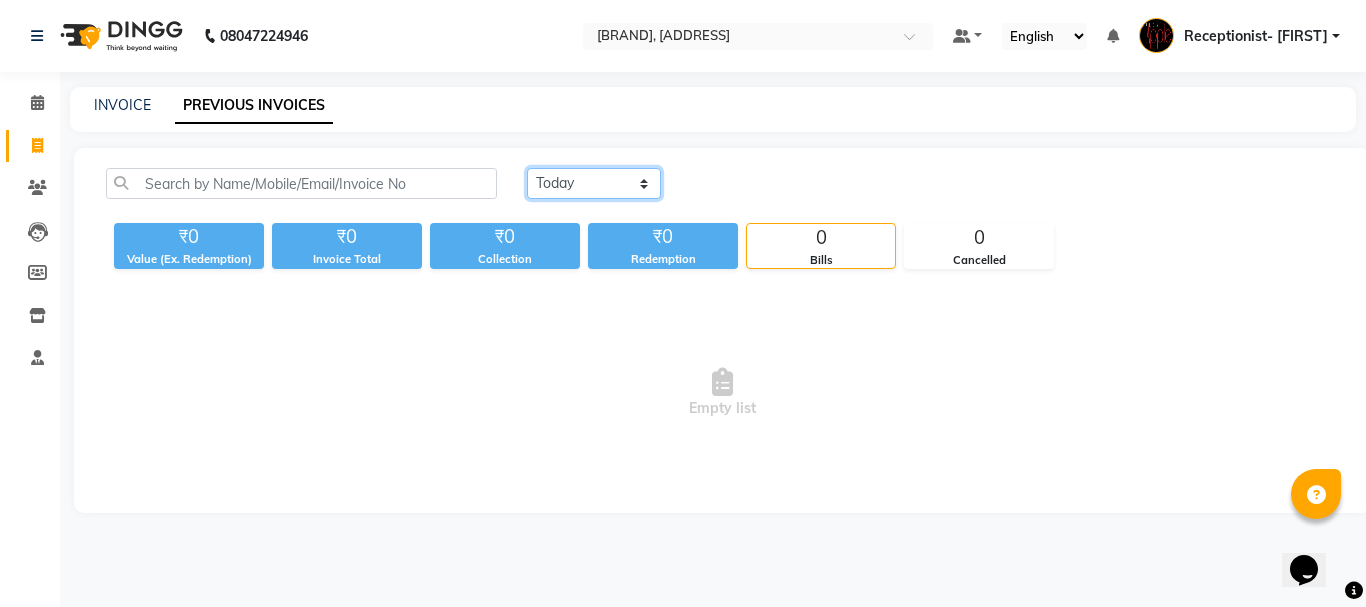 click on "Today Yesterday Custom Range" 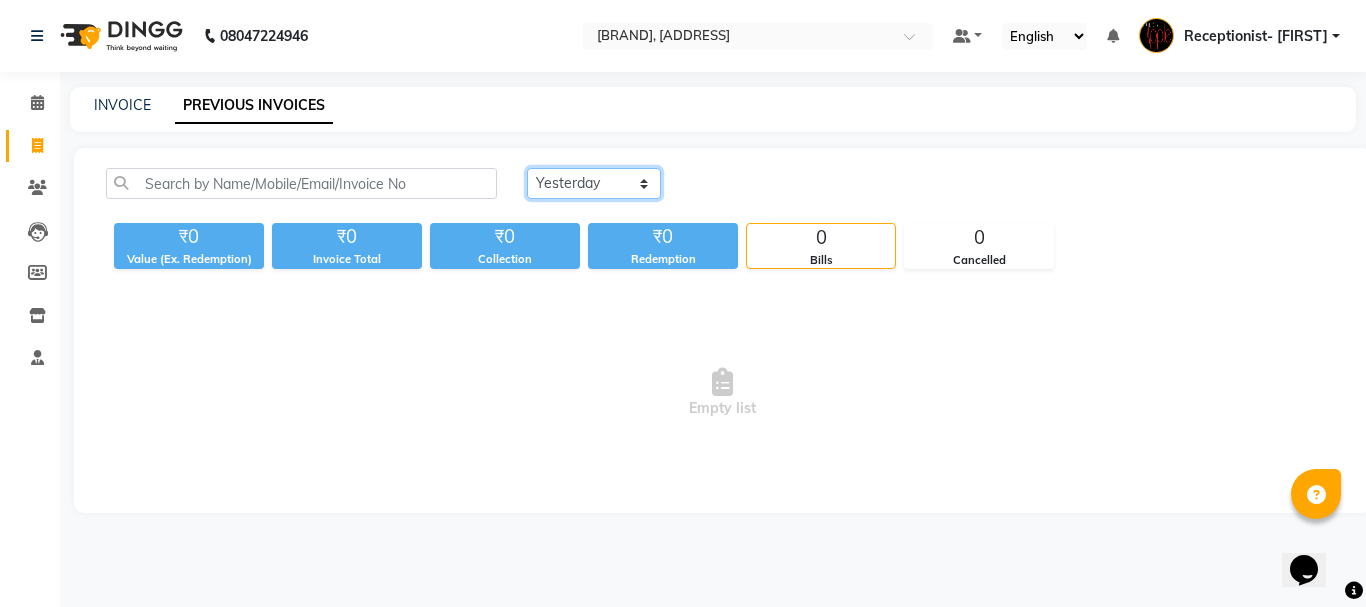 click on "Today Yesterday Custom Range" 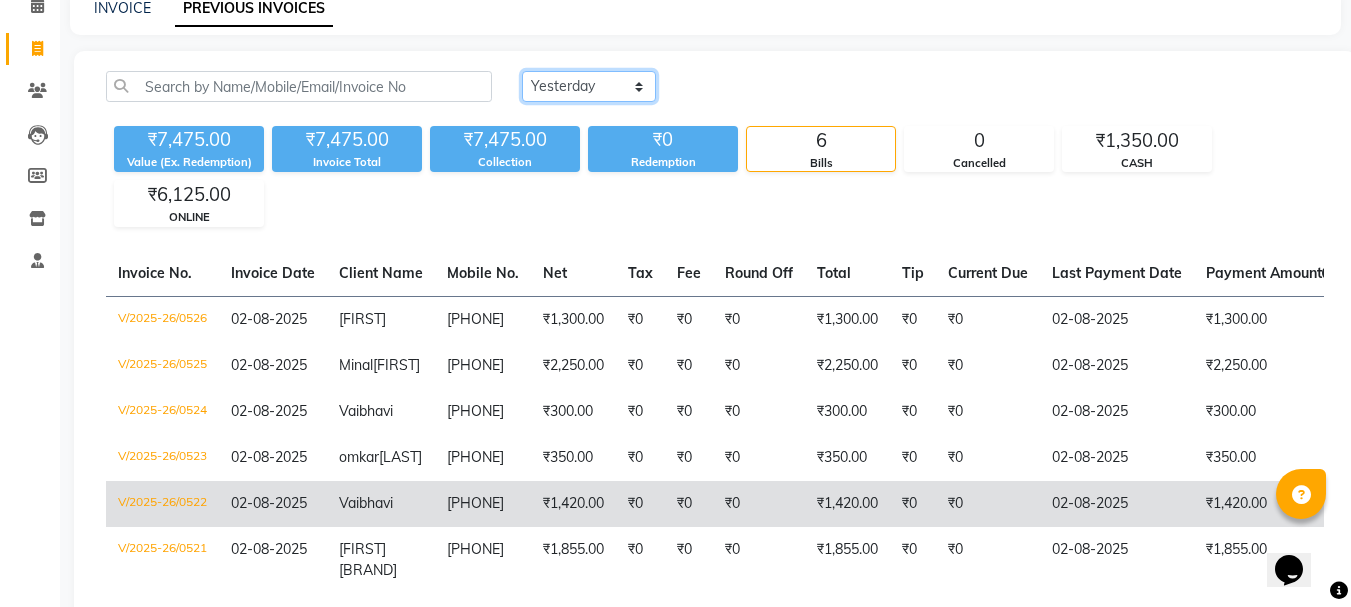 scroll, scrollTop: 248, scrollLeft: 0, axis: vertical 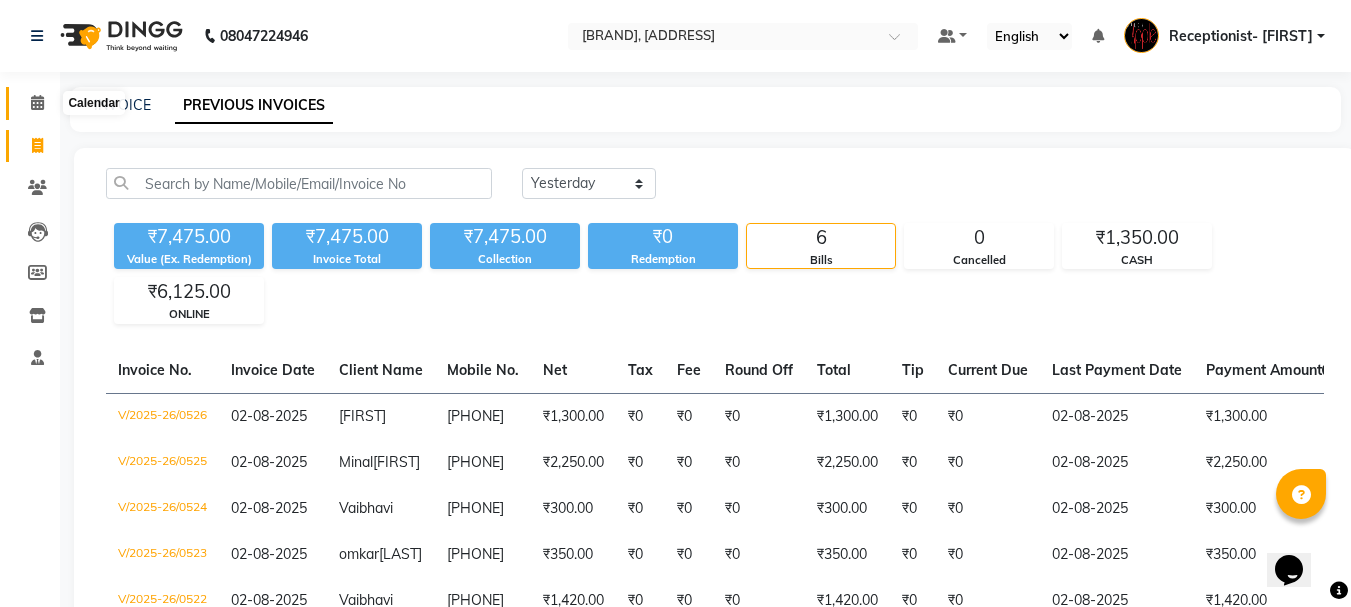 click 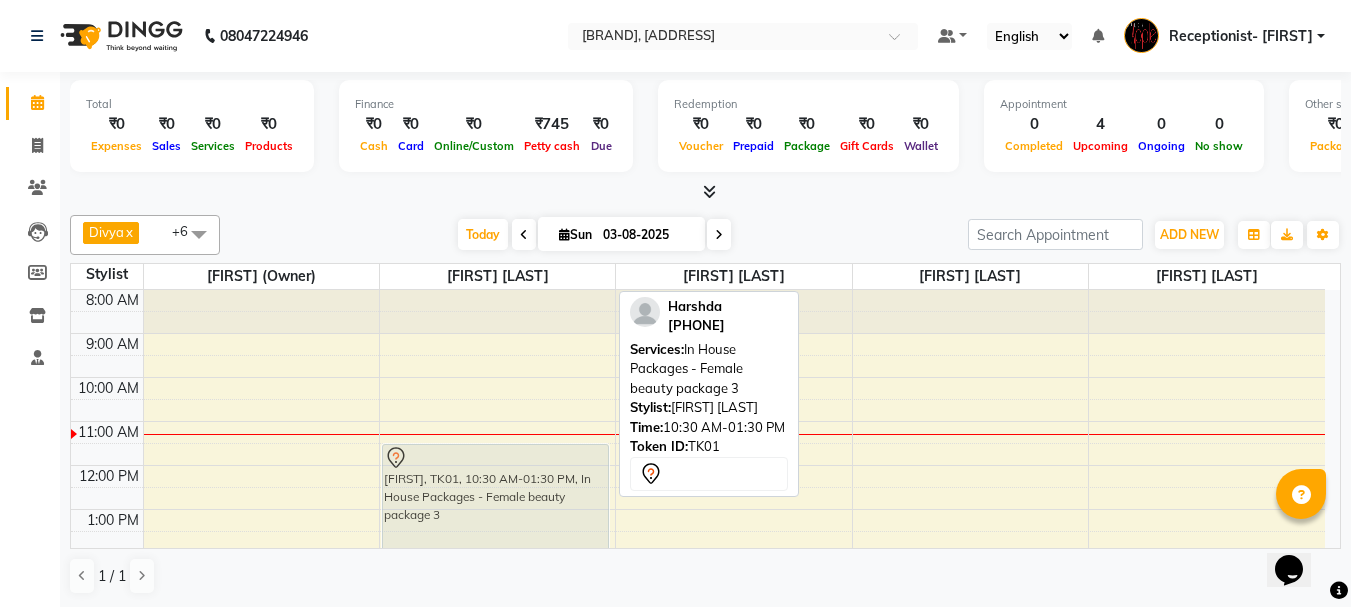 drag, startPoint x: 577, startPoint y: 481, endPoint x: 568, endPoint y: 520, distance: 40.024994 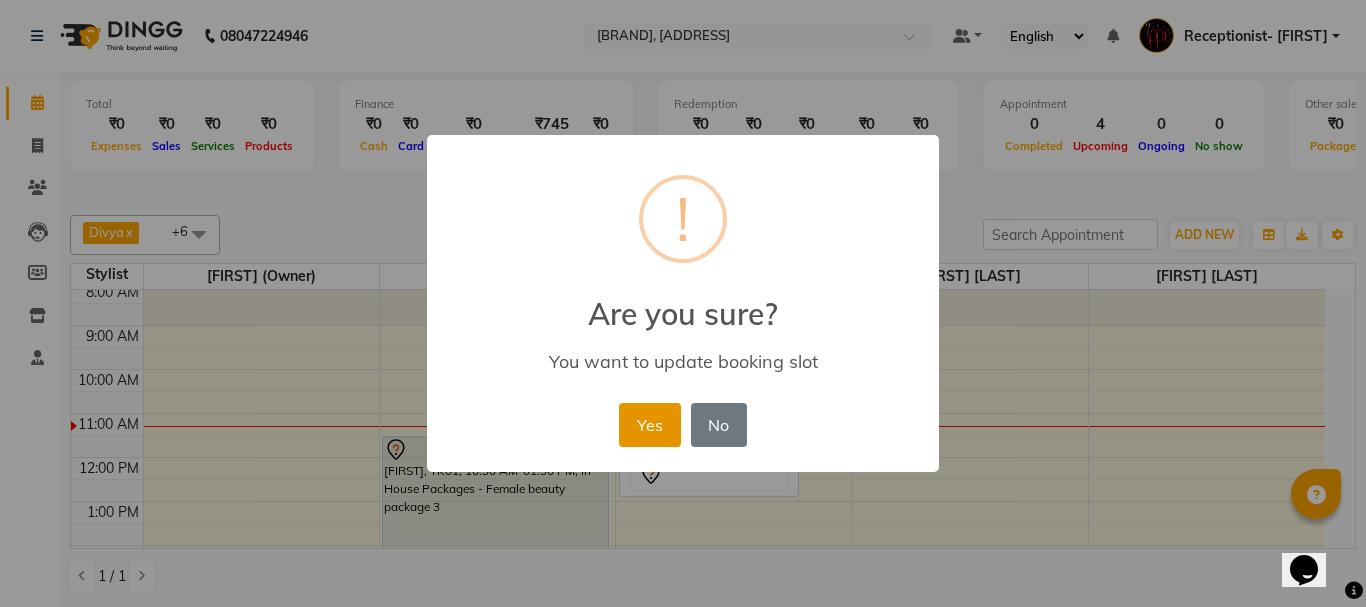 click on "Yes" at bounding box center (649, 425) 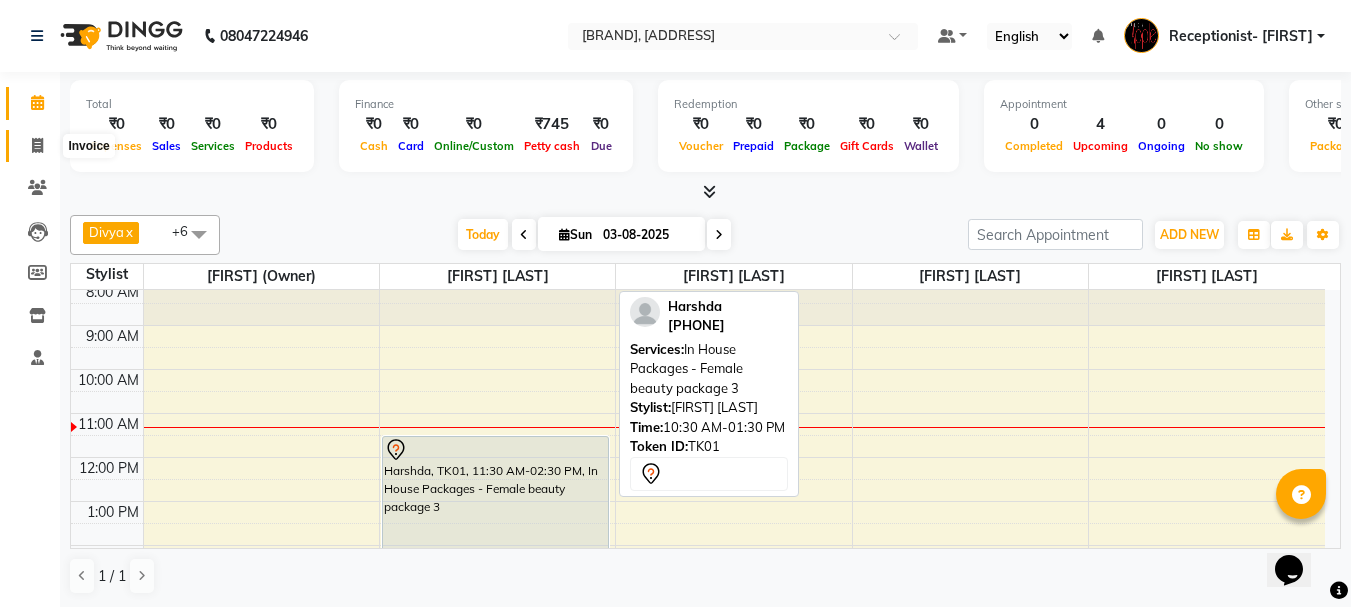 click 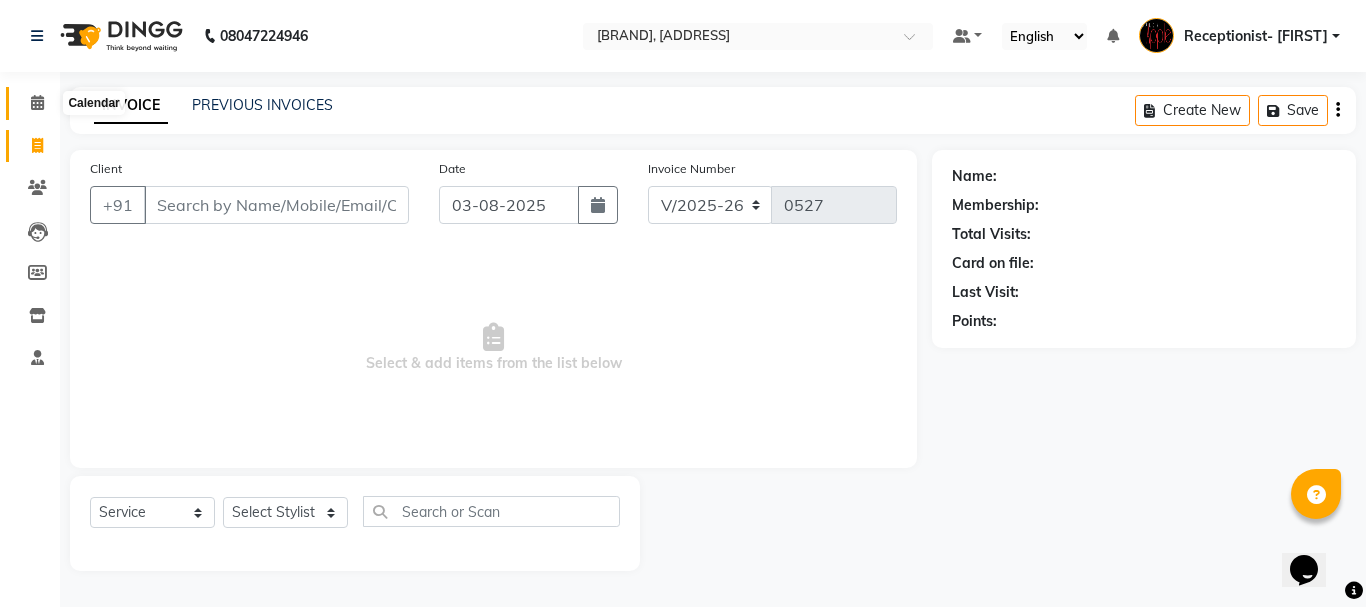 click 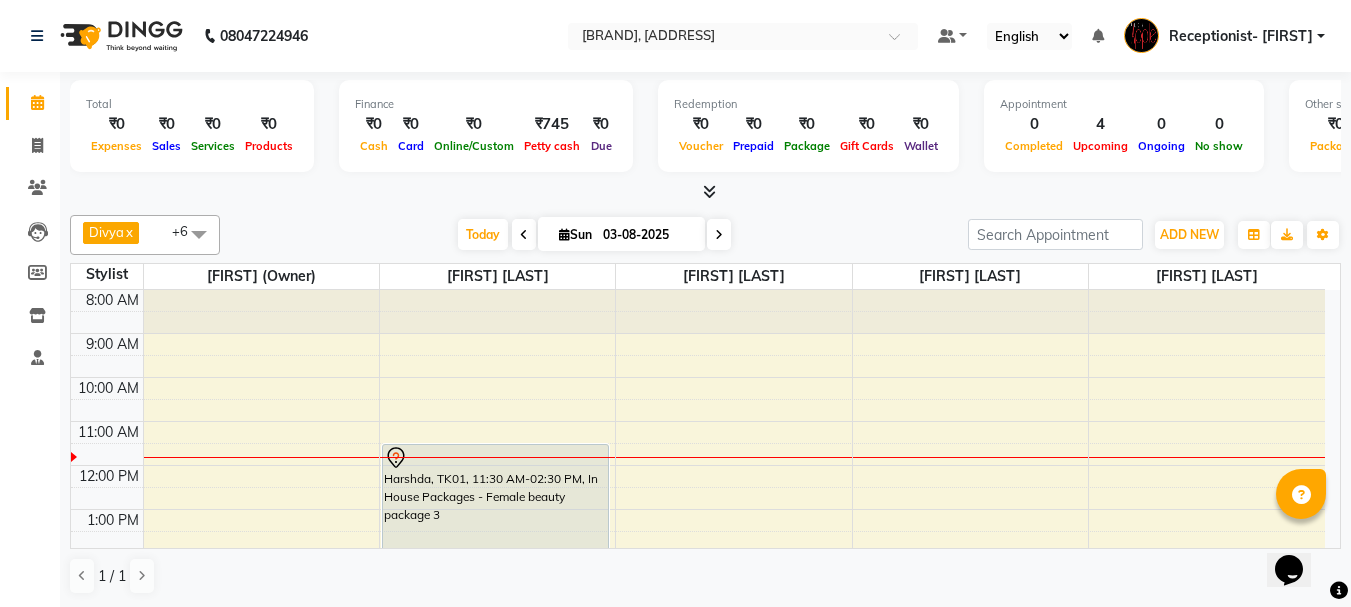 click on "Sun 03-08-2025" at bounding box center (621, 234) 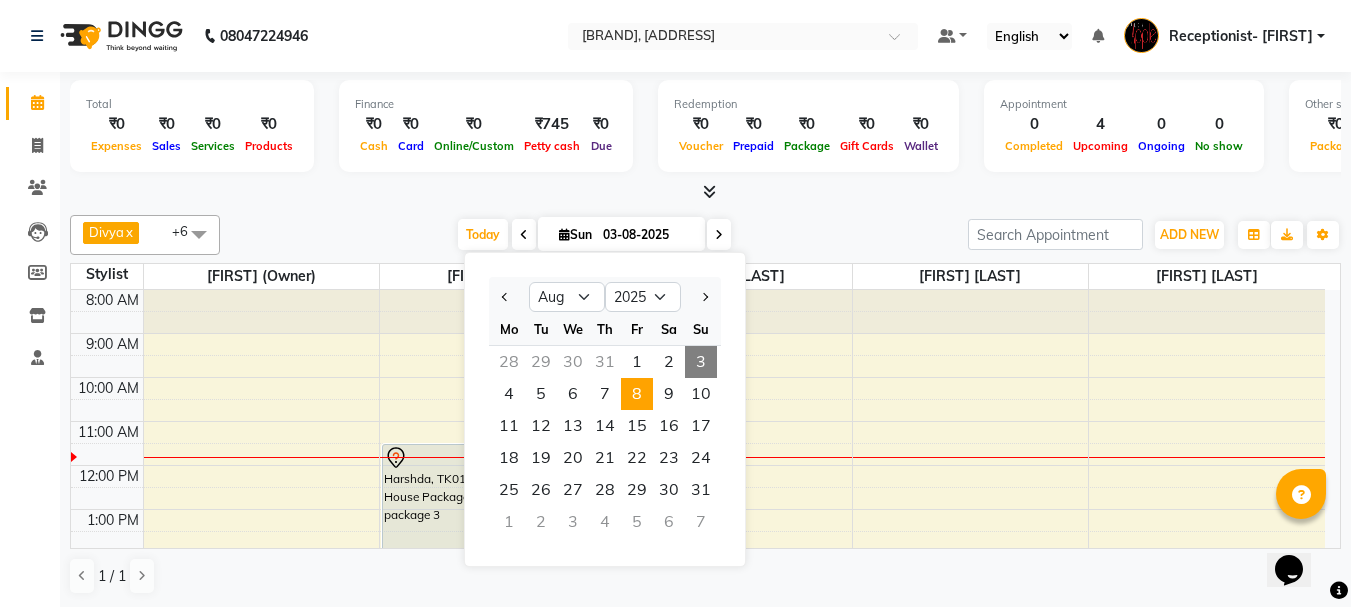 click on "8" at bounding box center [637, 394] 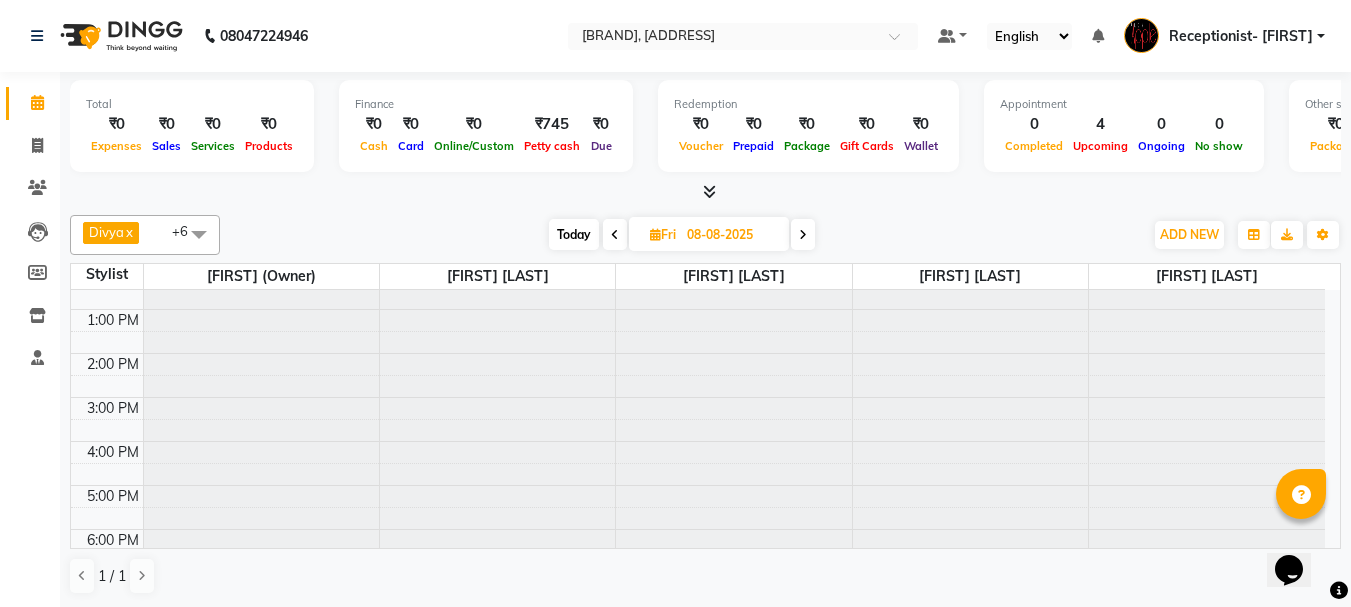 scroll, scrollTop: 0, scrollLeft: 0, axis: both 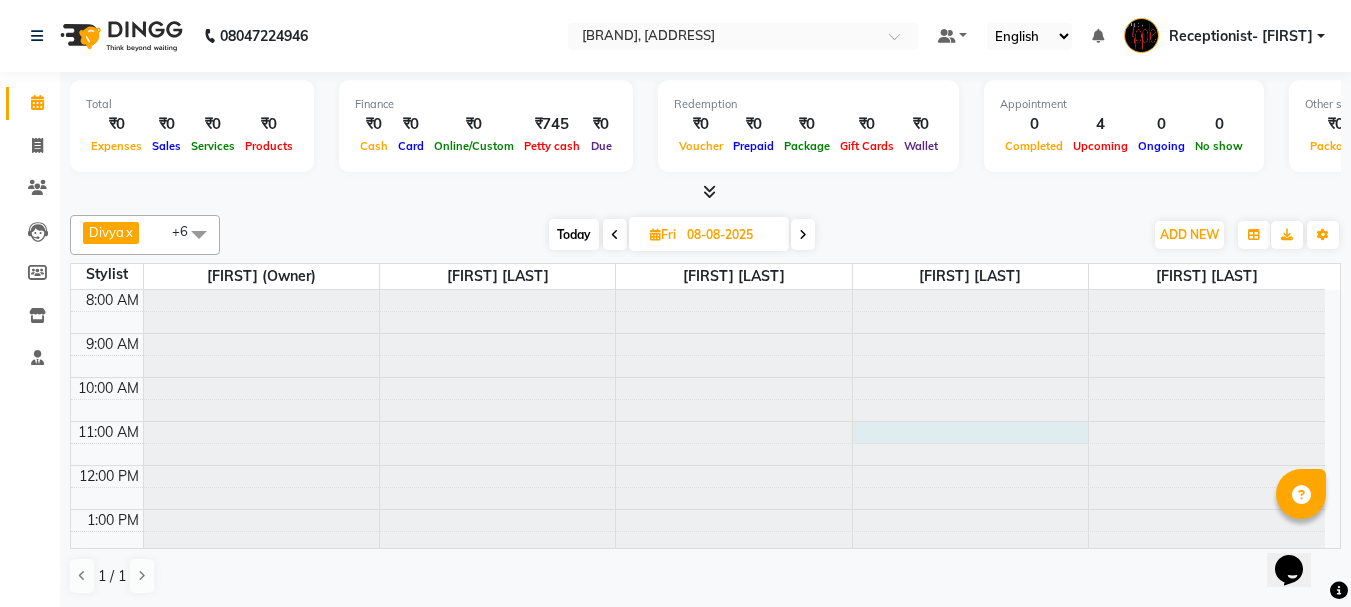 click at bounding box center (970, 290) 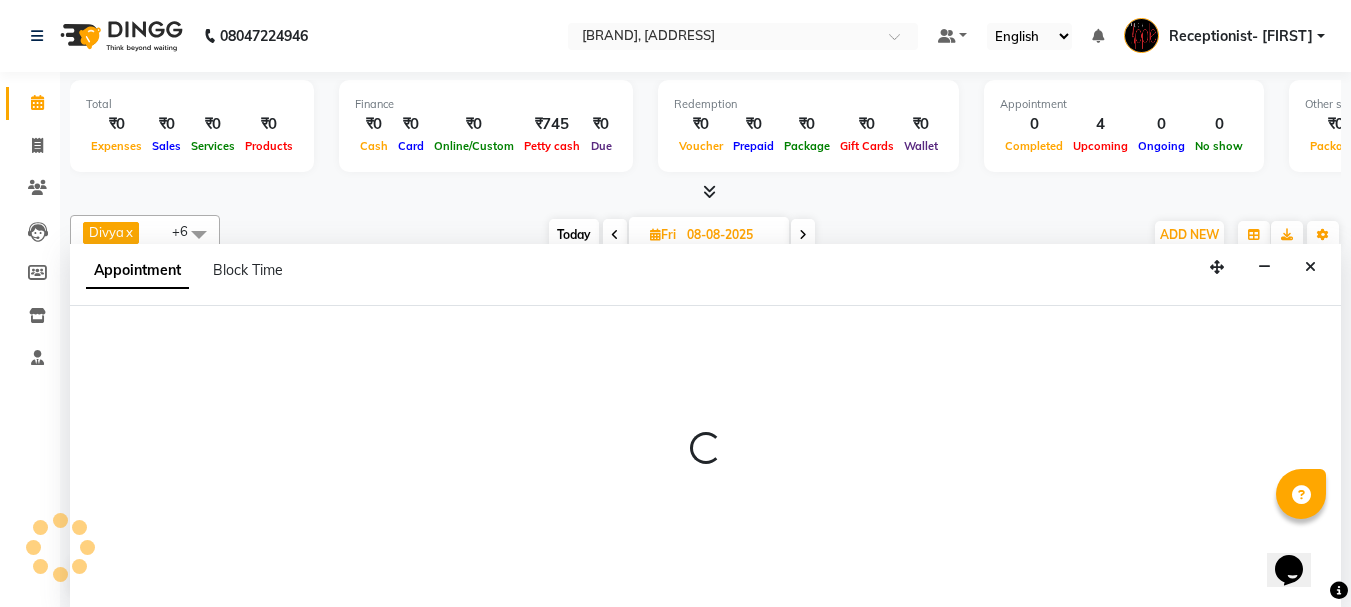 scroll, scrollTop: 1, scrollLeft: 0, axis: vertical 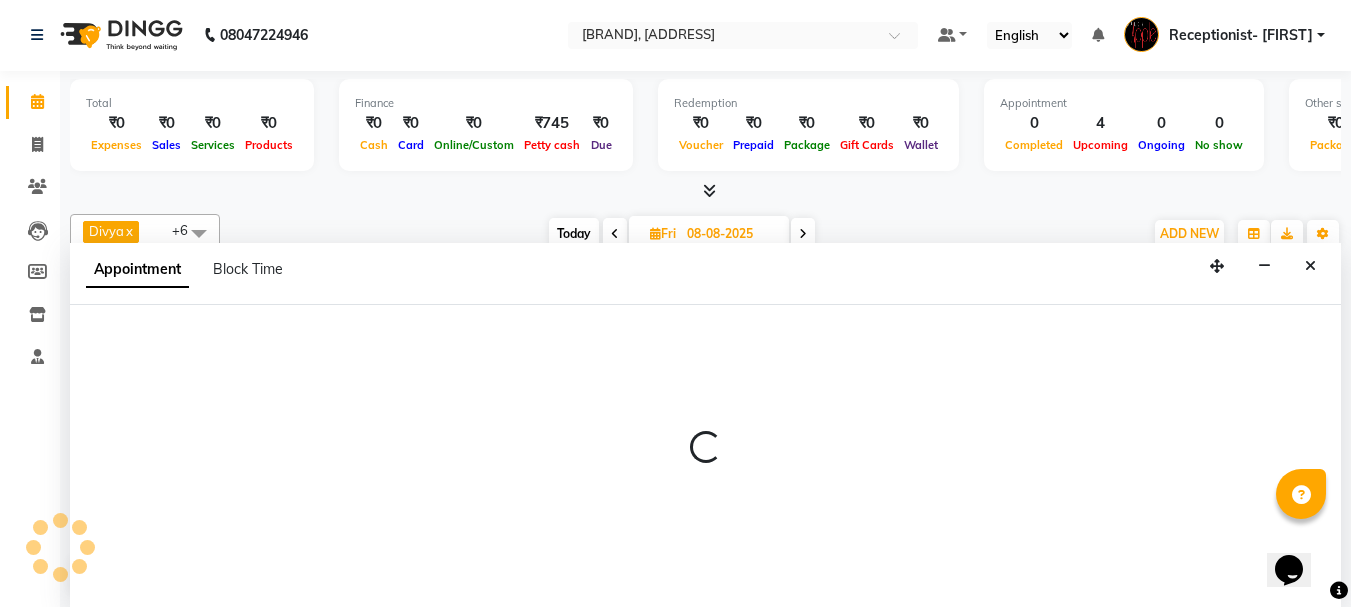 select on "62964" 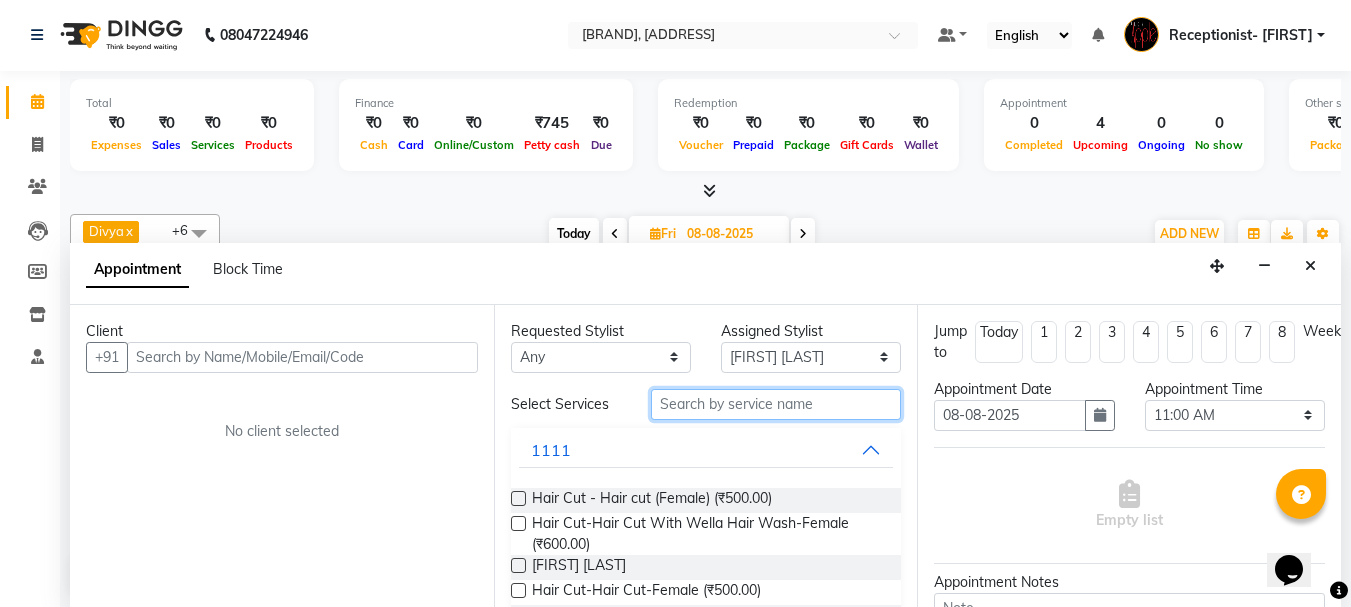 click at bounding box center [776, 404] 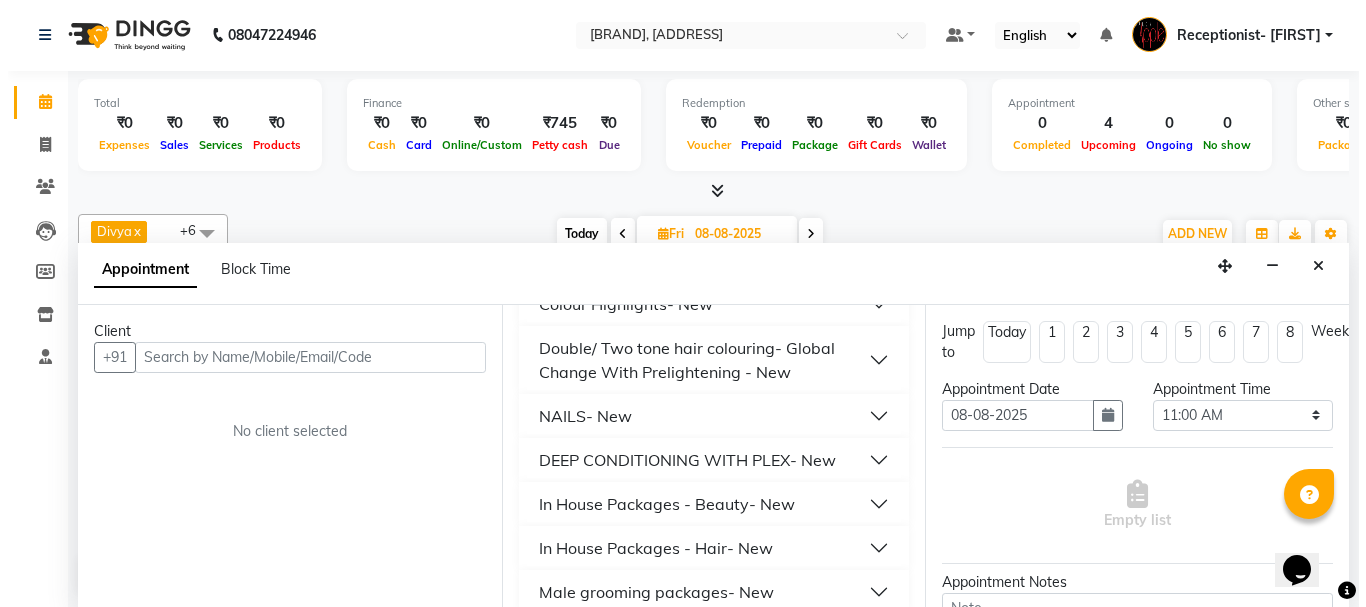 scroll, scrollTop: 467, scrollLeft: 0, axis: vertical 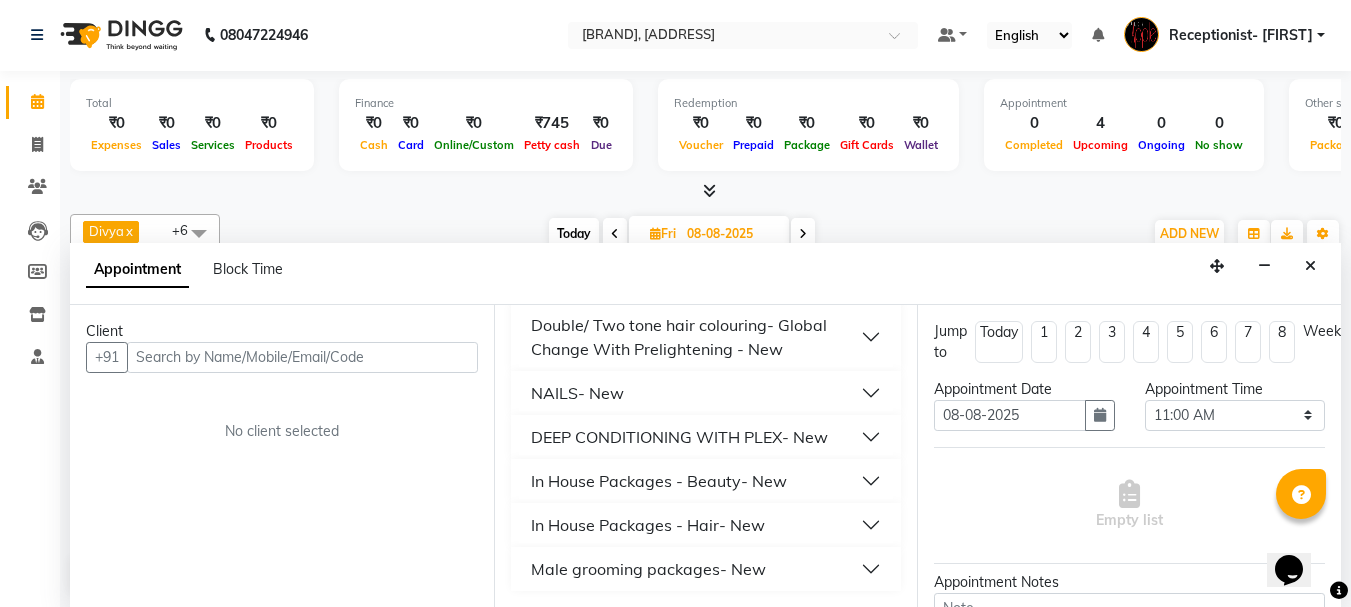 type on "1800" 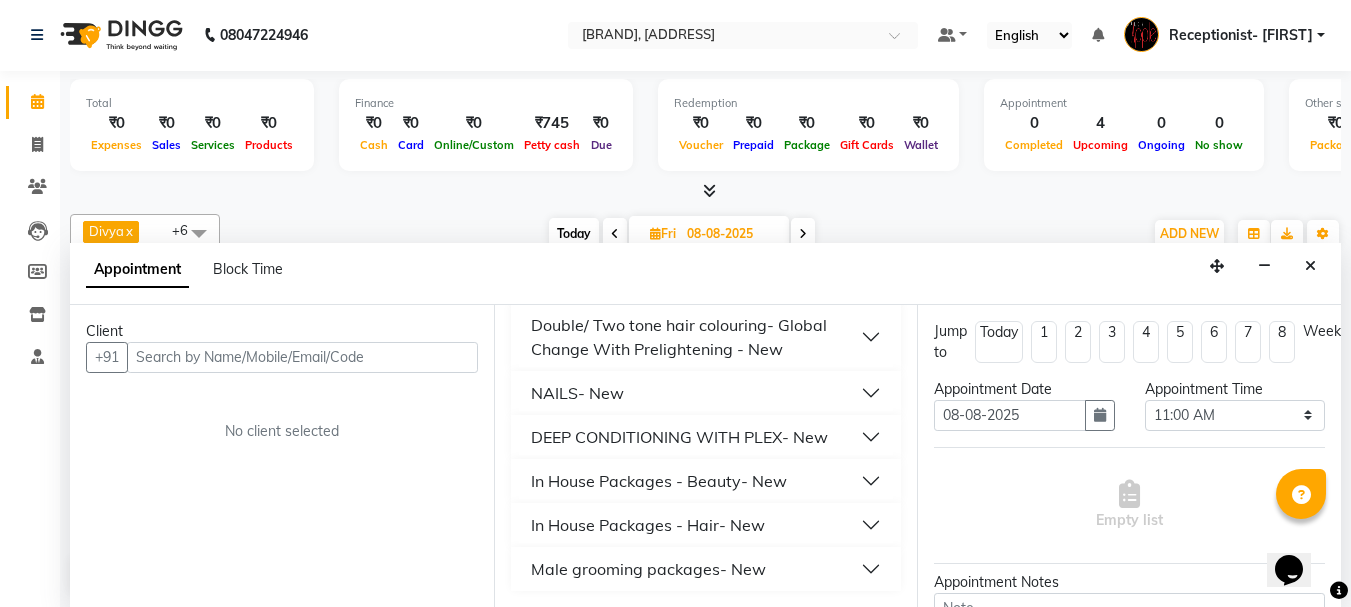 click on "In House Packages - Beauty- New" at bounding box center (659, 481) 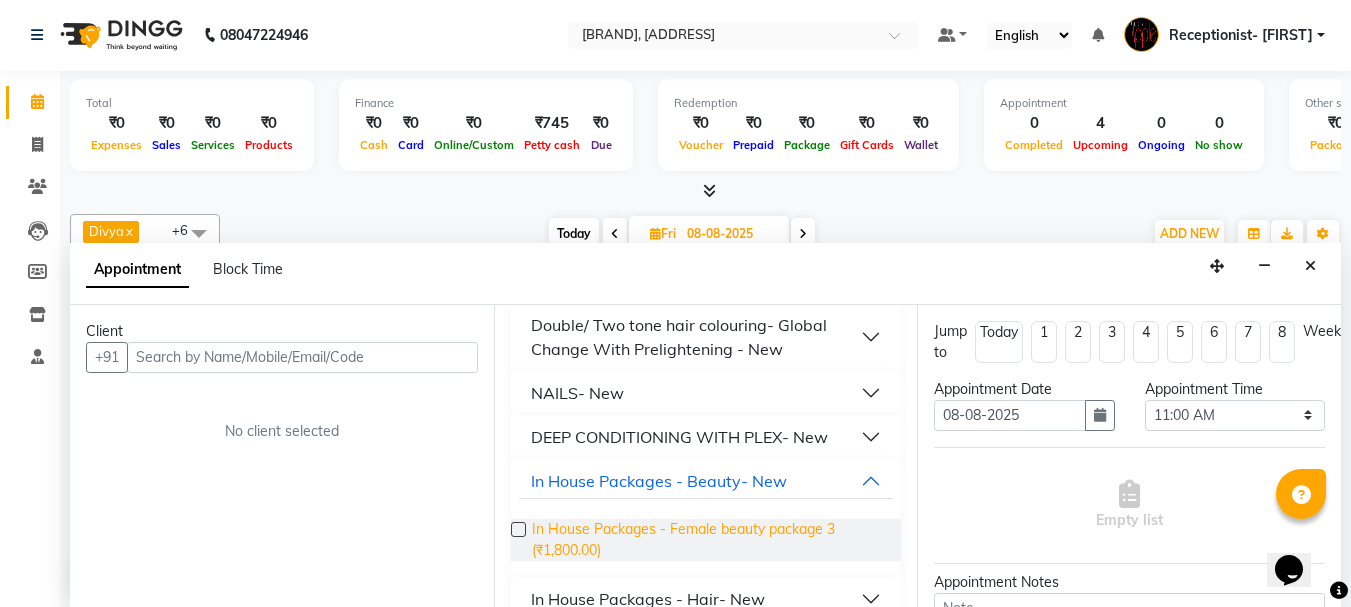 click on "In House Packages - Female beauty package 3 (₹1,800.00)" at bounding box center (709, 540) 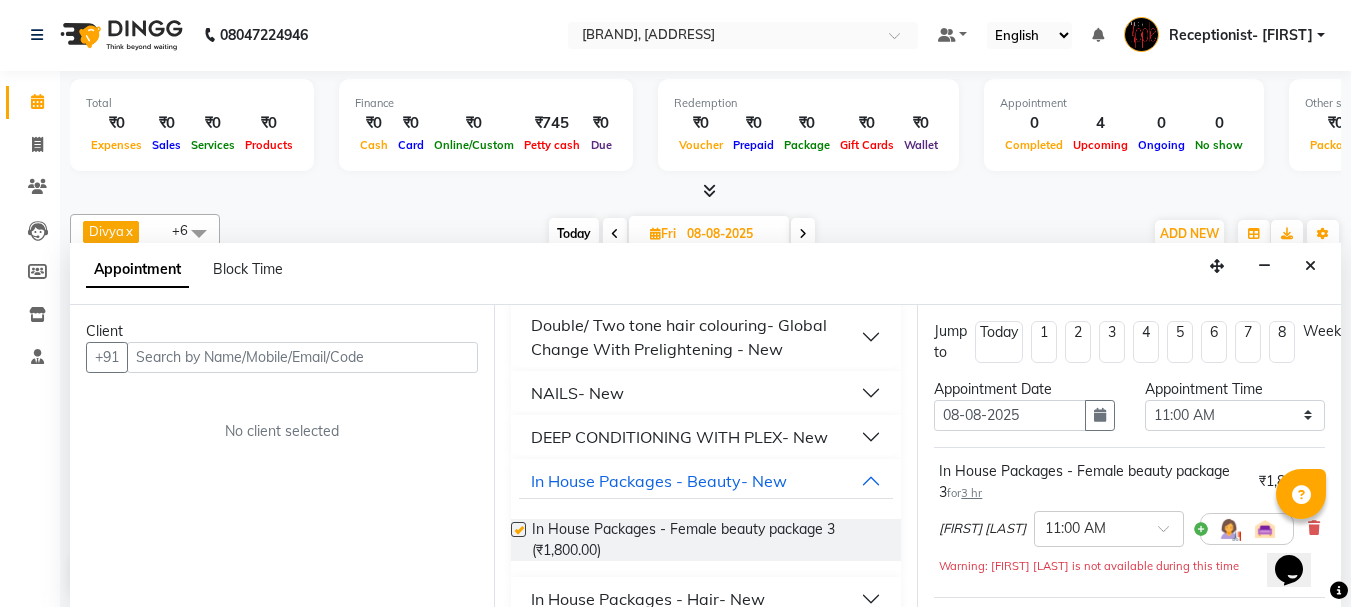checkbox on "false" 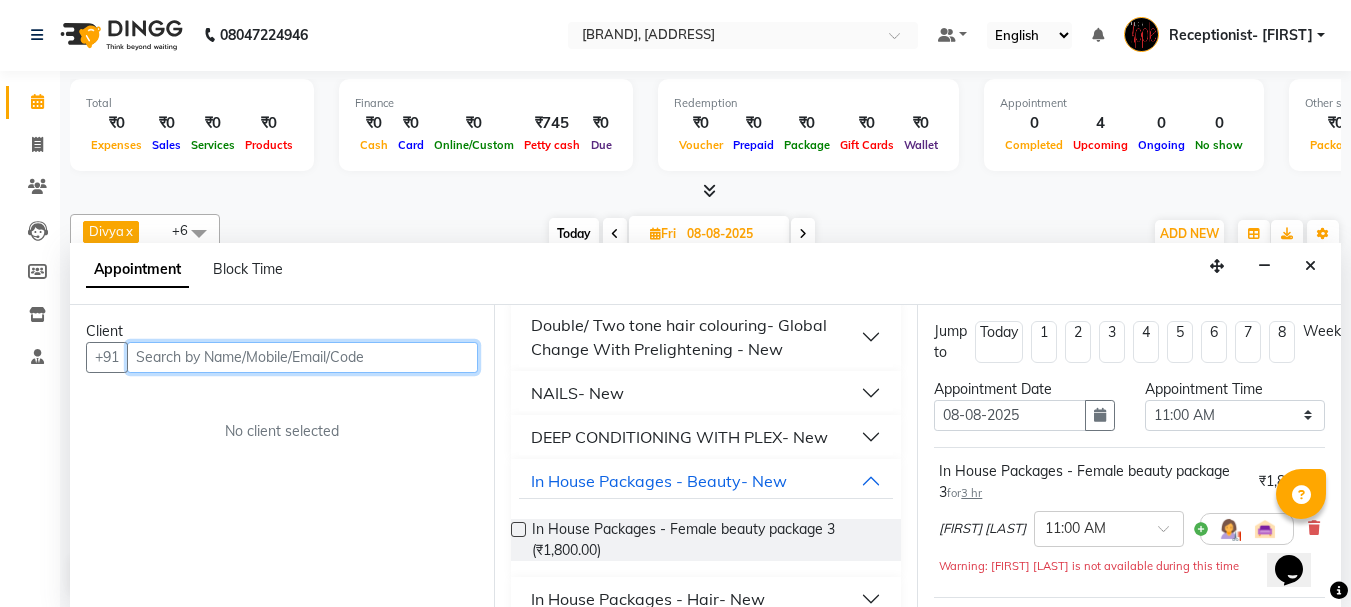 drag, startPoint x: 261, startPoint y: 359, endPoint x: 271, endPoint y: 355, distance: 10.770329 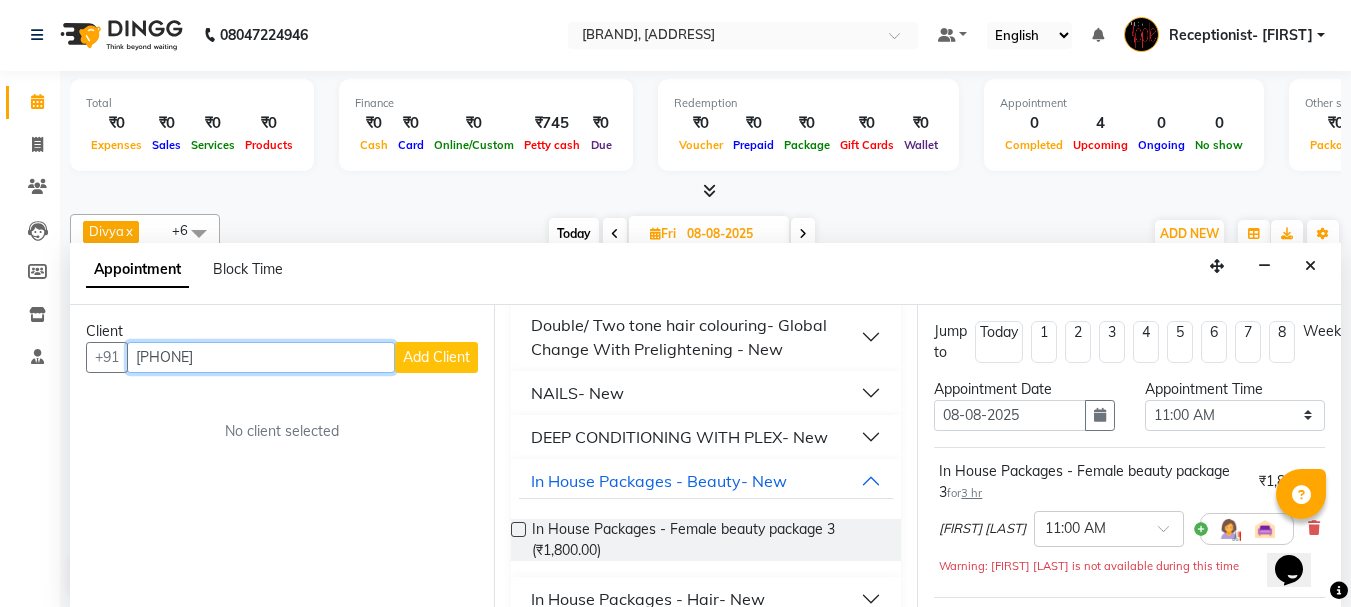 type on "[PHONE]" 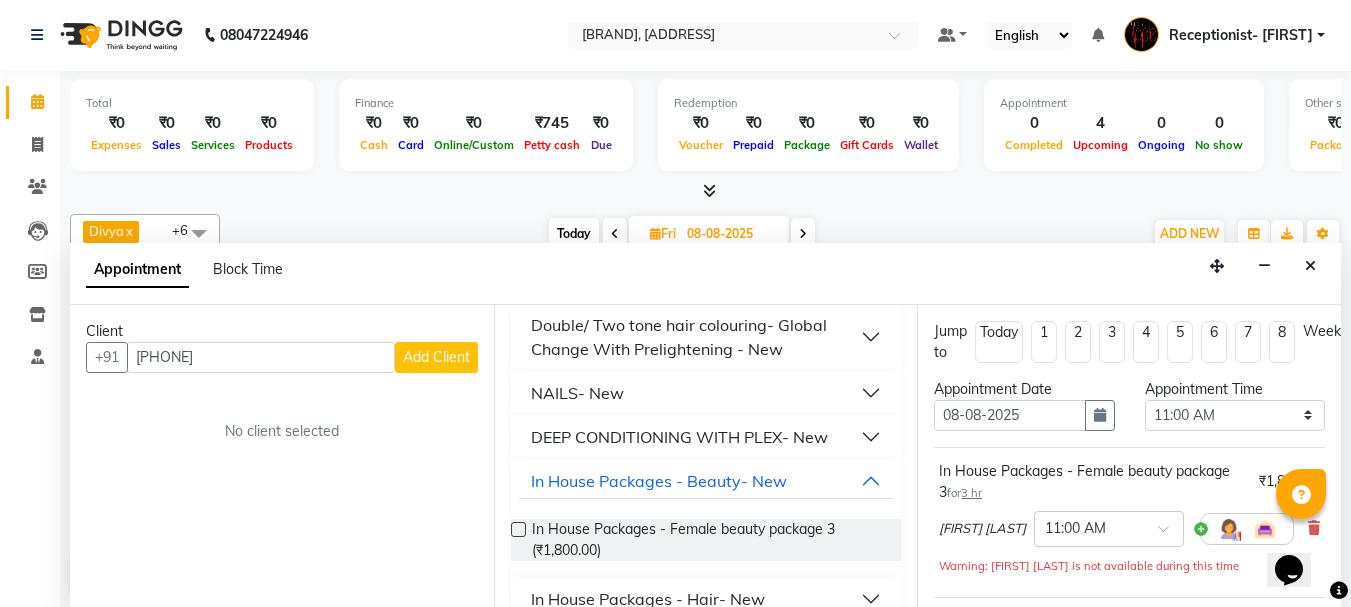 click on "Add Client" at bounding box center [436, 357] 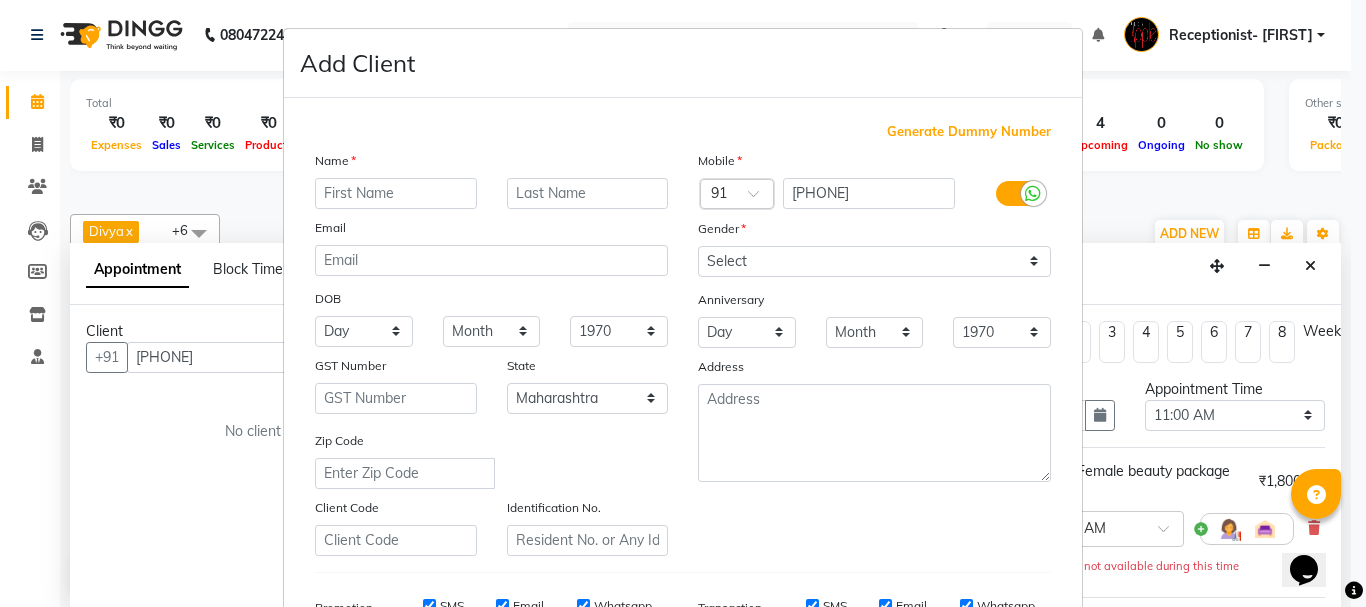 drag, startPoint x: 371, startPoint y: 201, endPoint x: 388, endPoint y: 219, distance: 24.758837 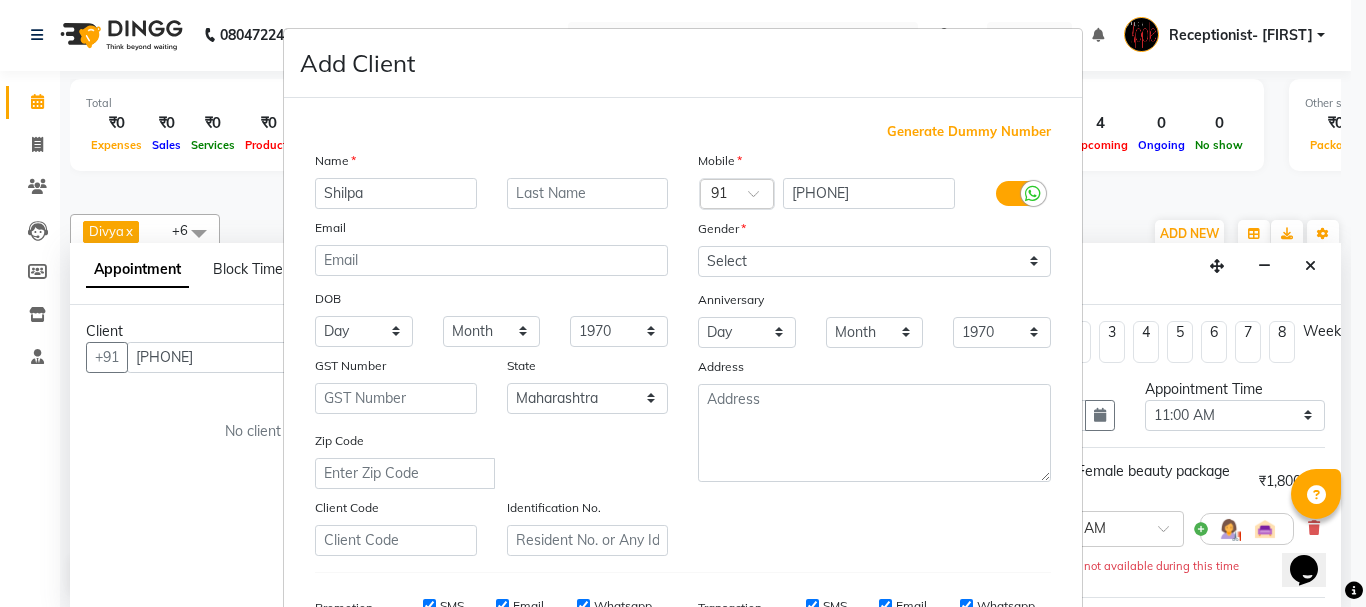 type on "Shilpa" 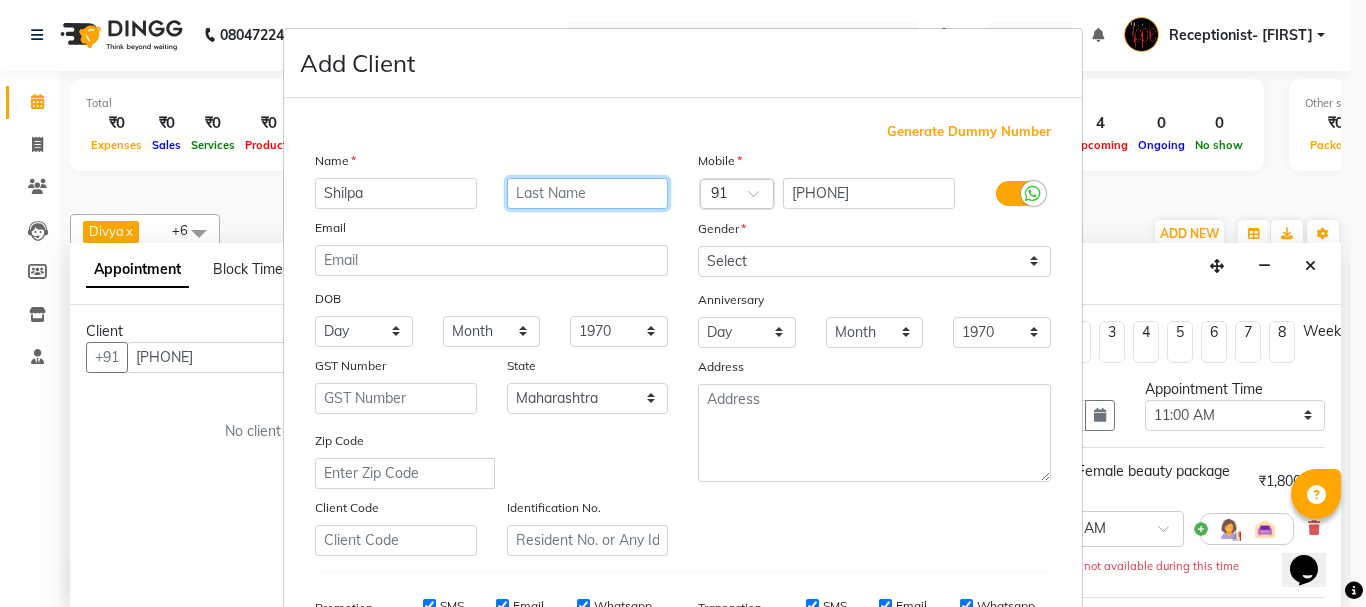 click at bounding box center (588, 193) 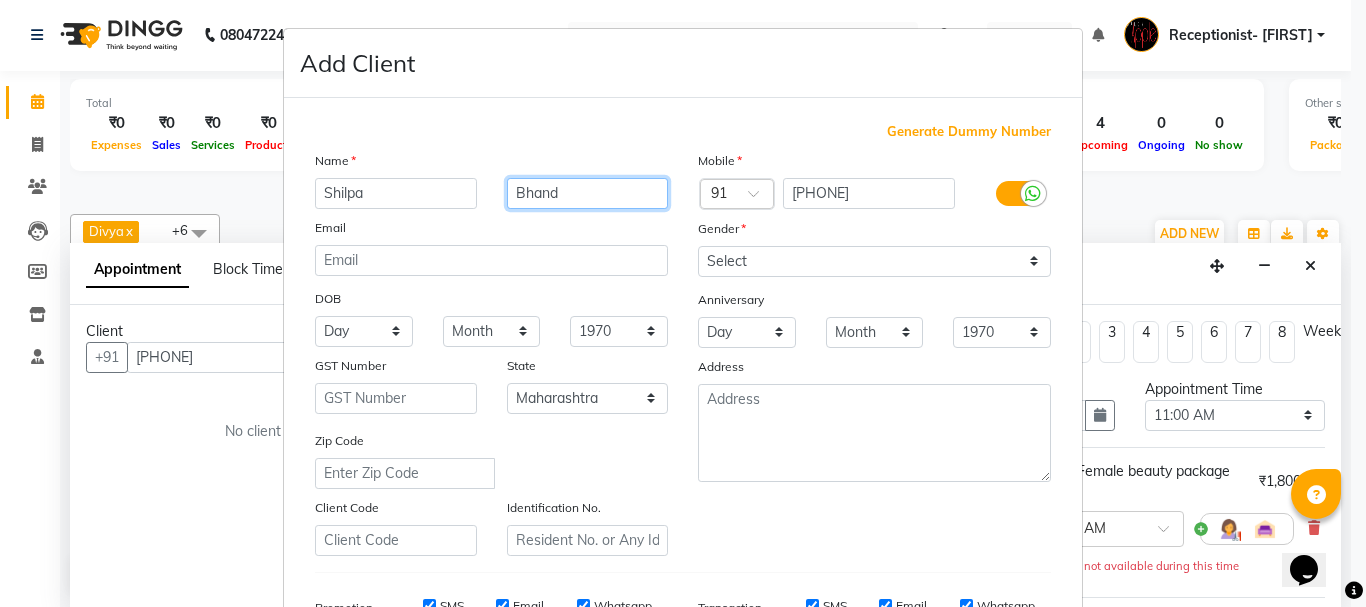 type on "Bhand" 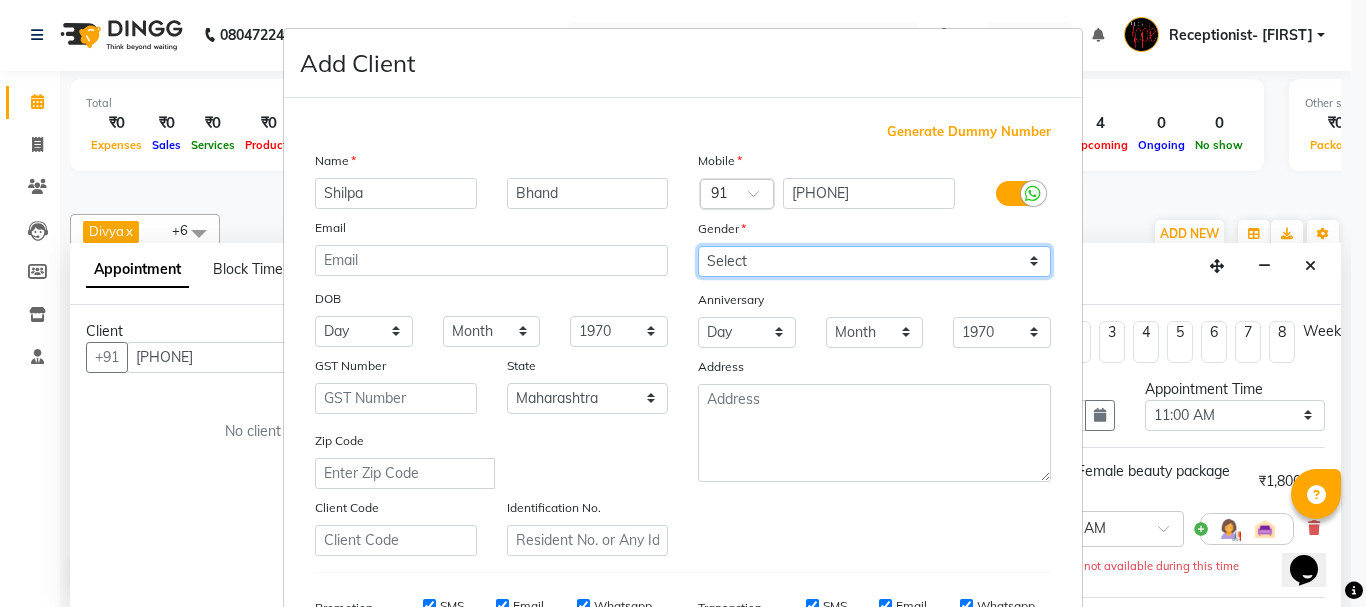 click on "Select Male Female Other Prefer Not To Say" at bounding box center [874, 261] 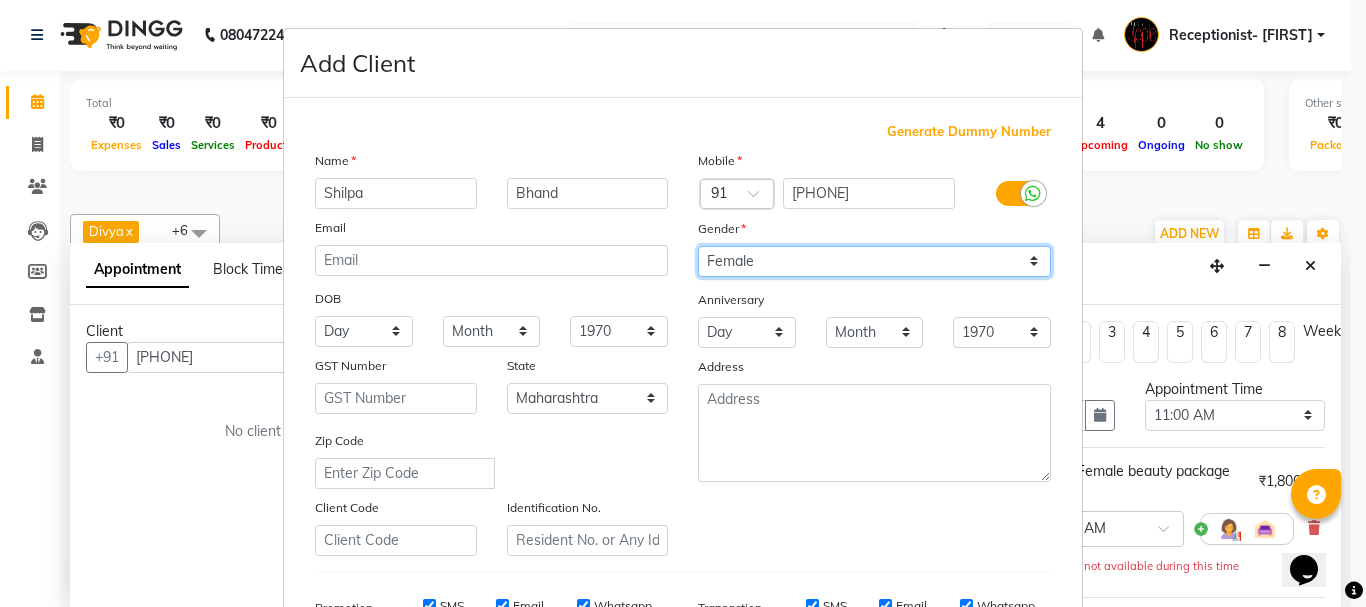 click on "Select Male Female Other Prefer Not To Say" at bounding box center (874, 261) 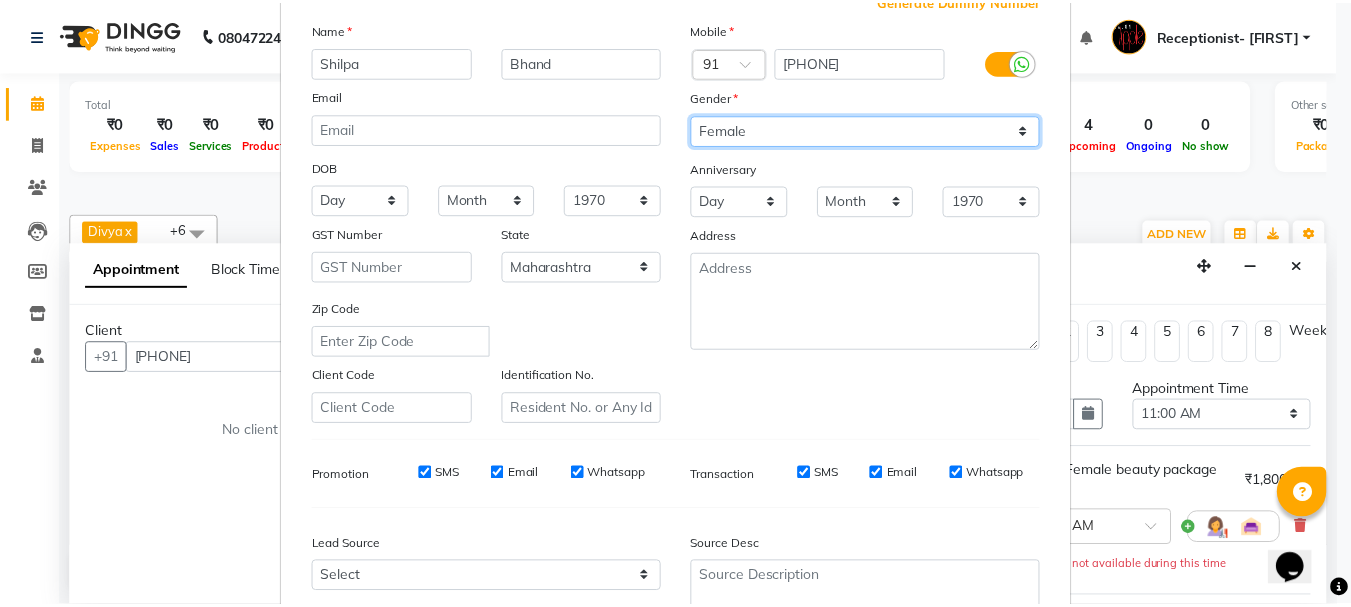 scroll, scrollTop: 316, scrollLeft: 0, axis: vertical 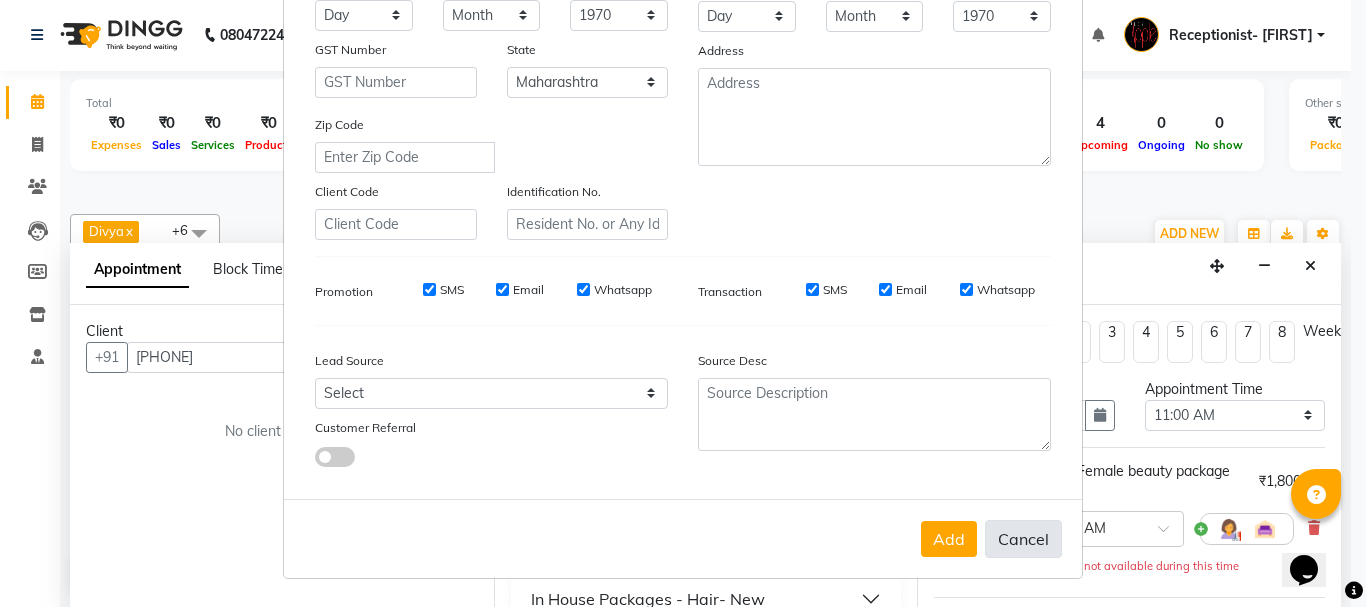 drag, startPoint x: 941, startPoint y: 536, endPoint x: 985, endPoint y: 537, distance: 44.011364 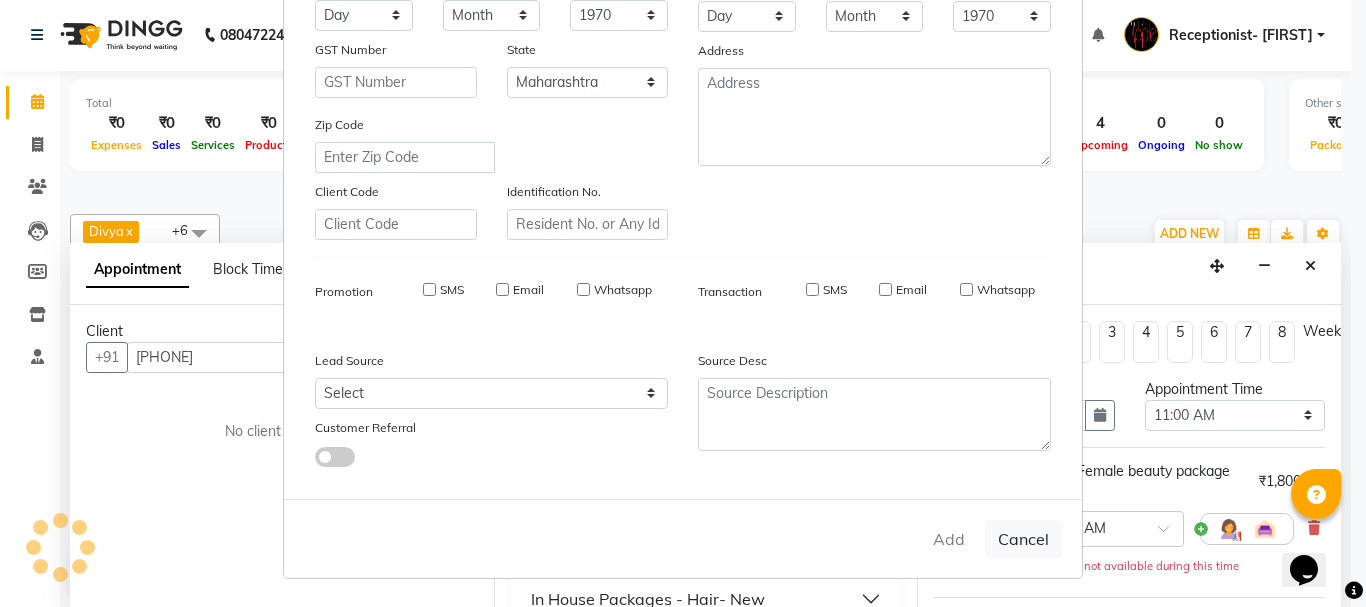 type 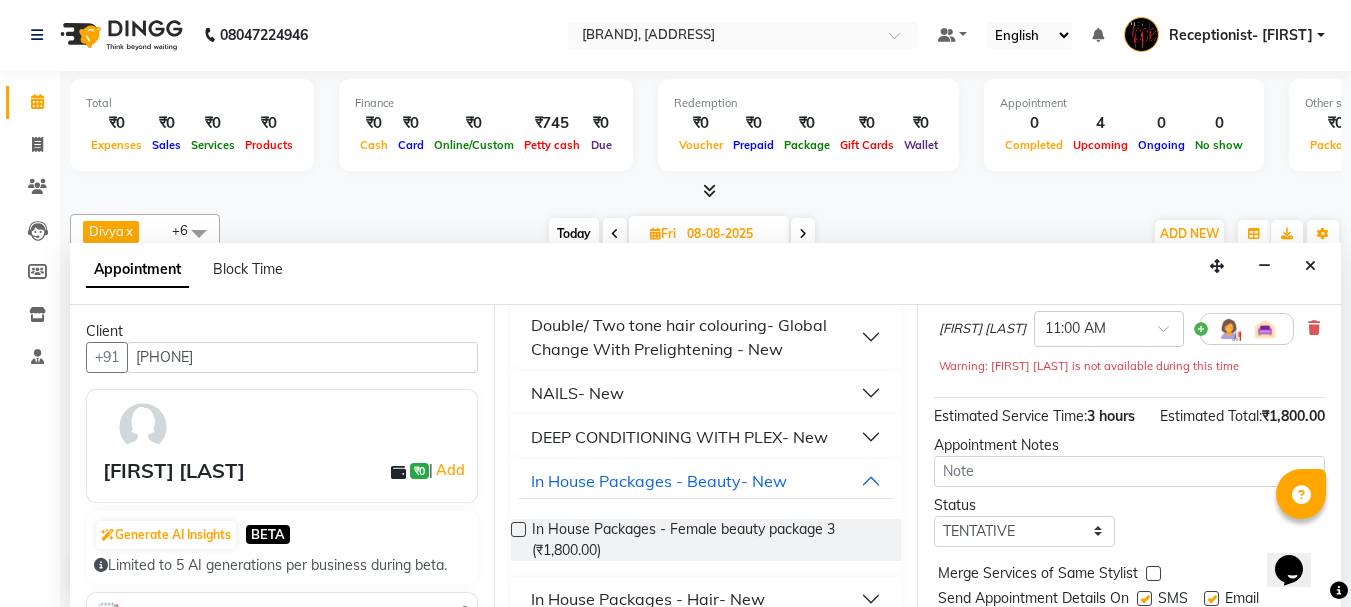 scroll, scrollTop: 100, scrollLeft: 0, axis: vertical 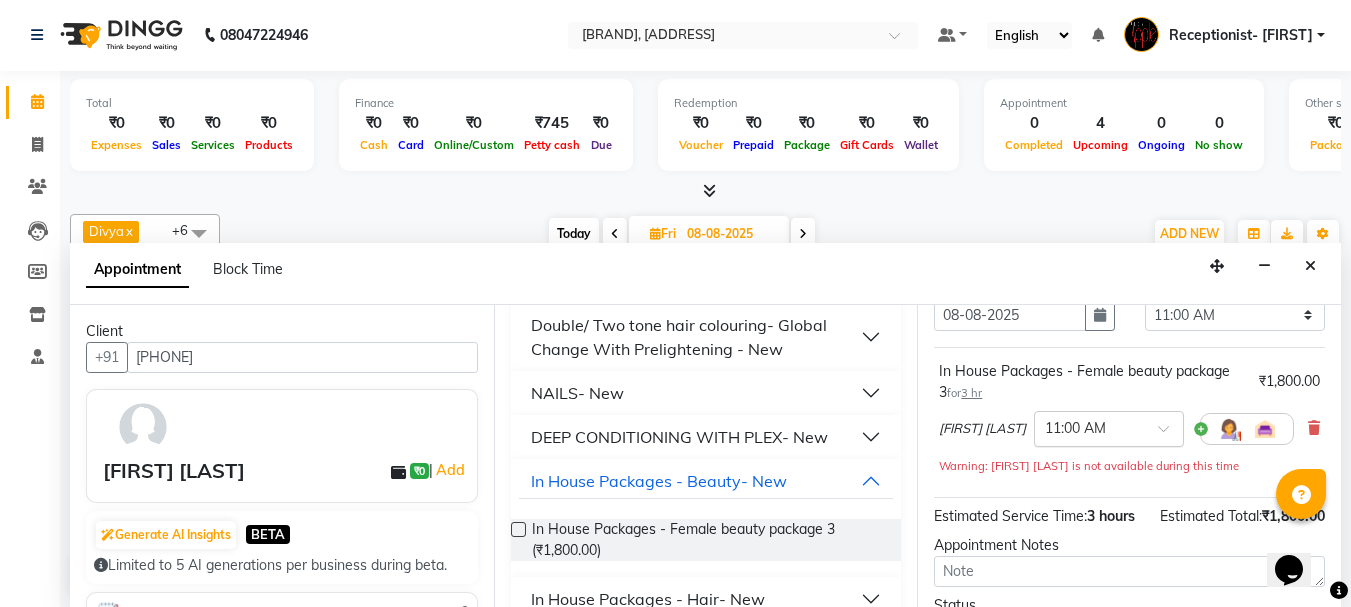 click at bounding box center [1109, 427] 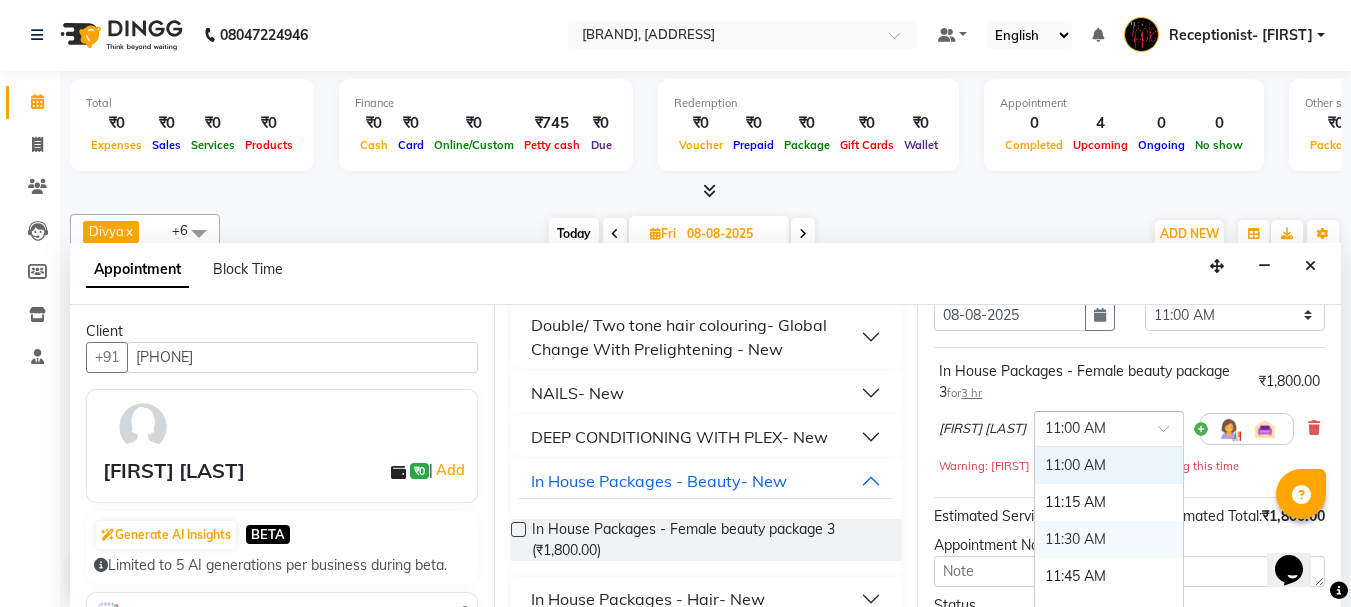scroll, scrollTop: 396, scrollLeft: 0, axis: vertical 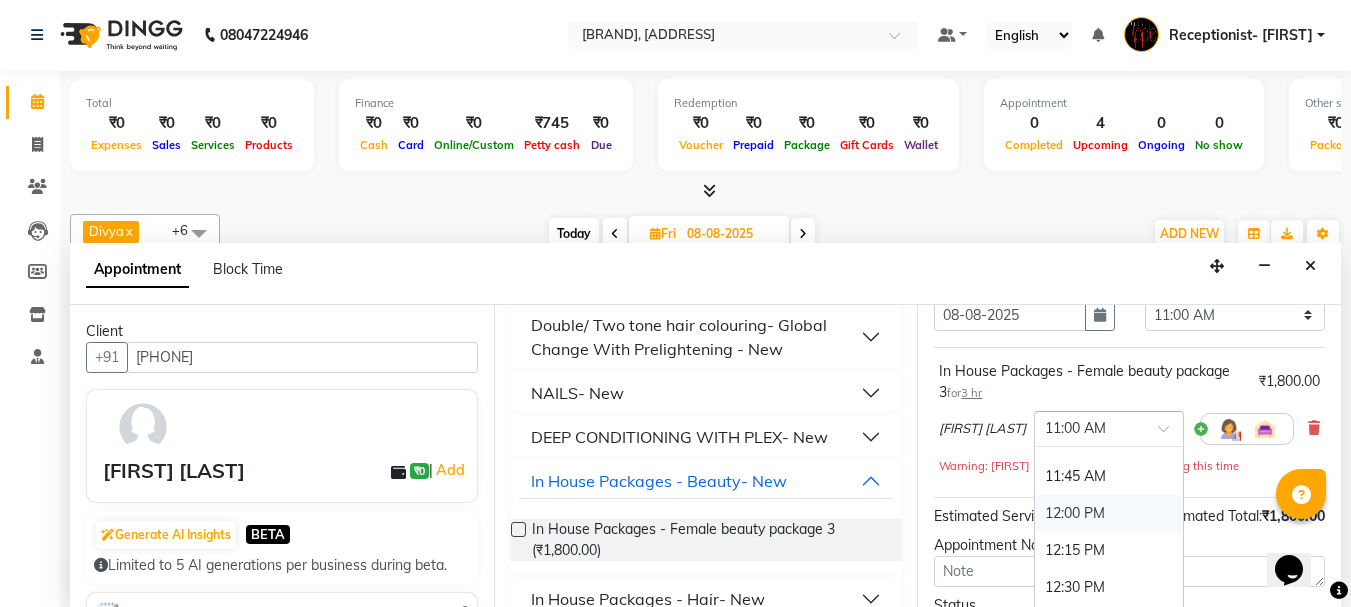 click on "12:00 PM" at bounding box center [1109, 513] 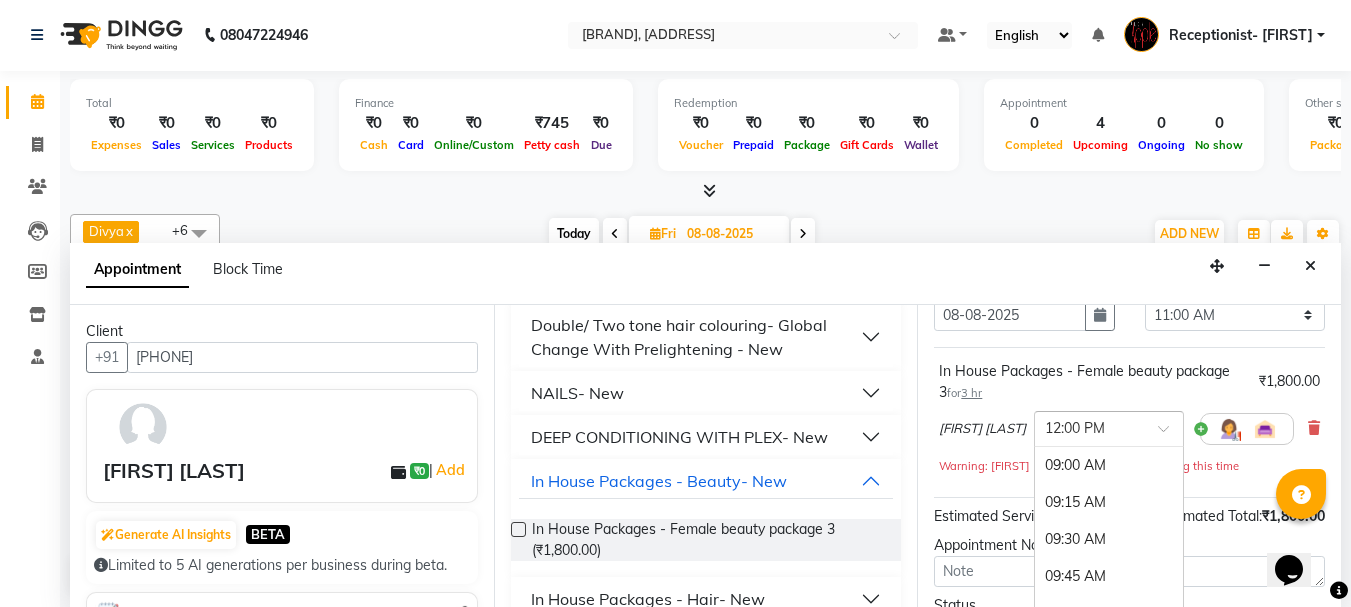 click at bounding box center (1170, 434) 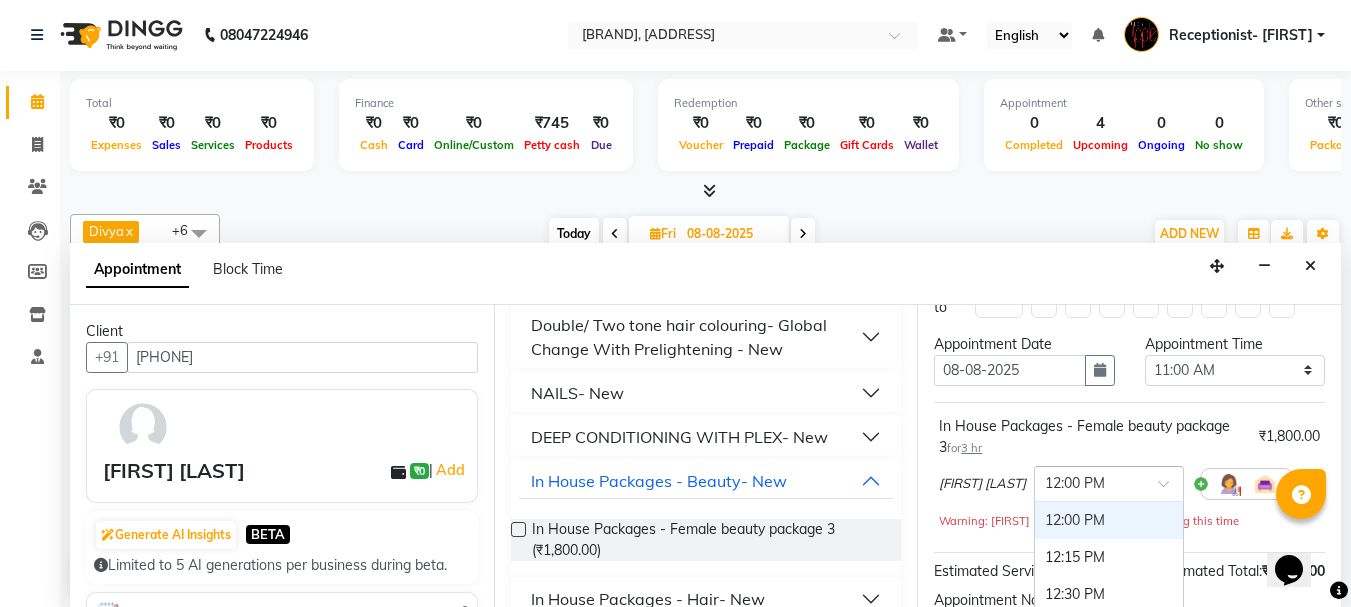 scroll, scrollTop: 0, scrollLeft: 0, axis: both 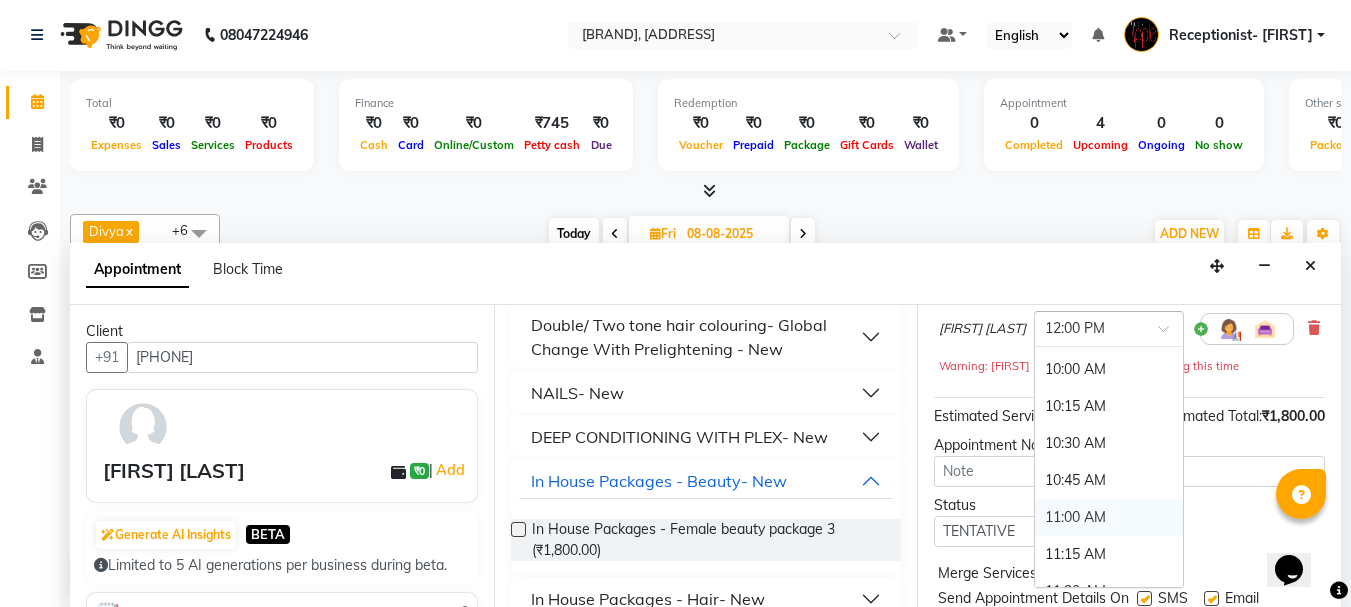 click on "11:00 AM" at bounding box center (1109, 517) 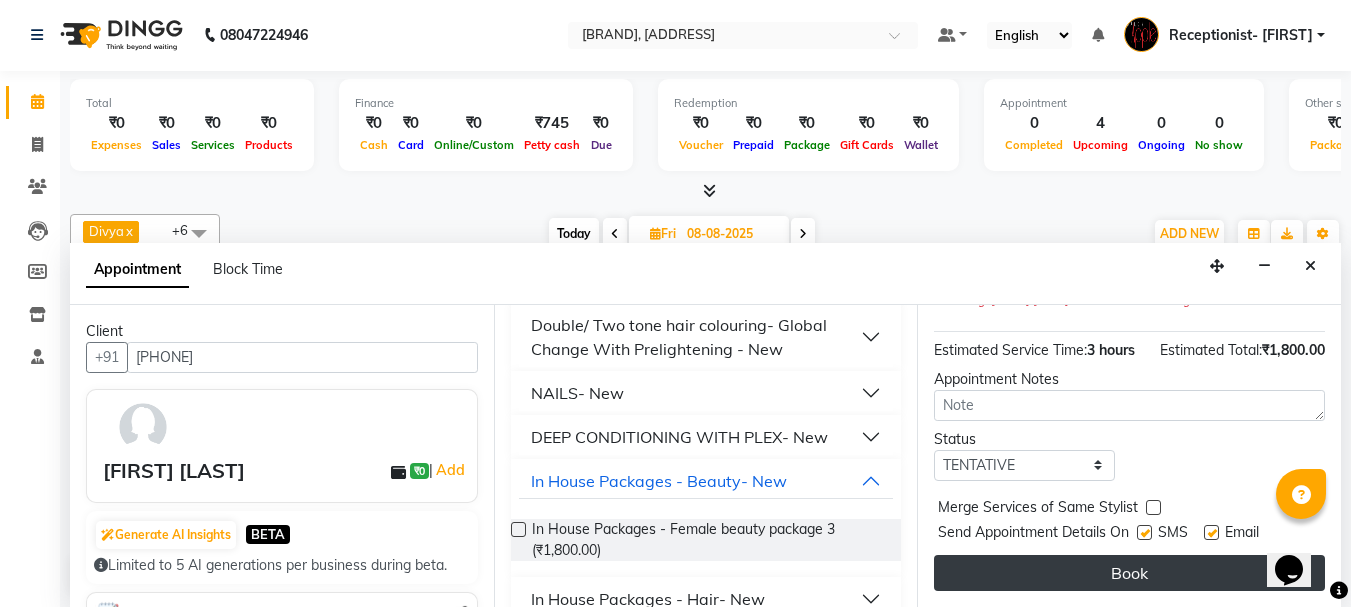 scroll, scrollTop: 305, scrollLeft: 0, axis: vertical 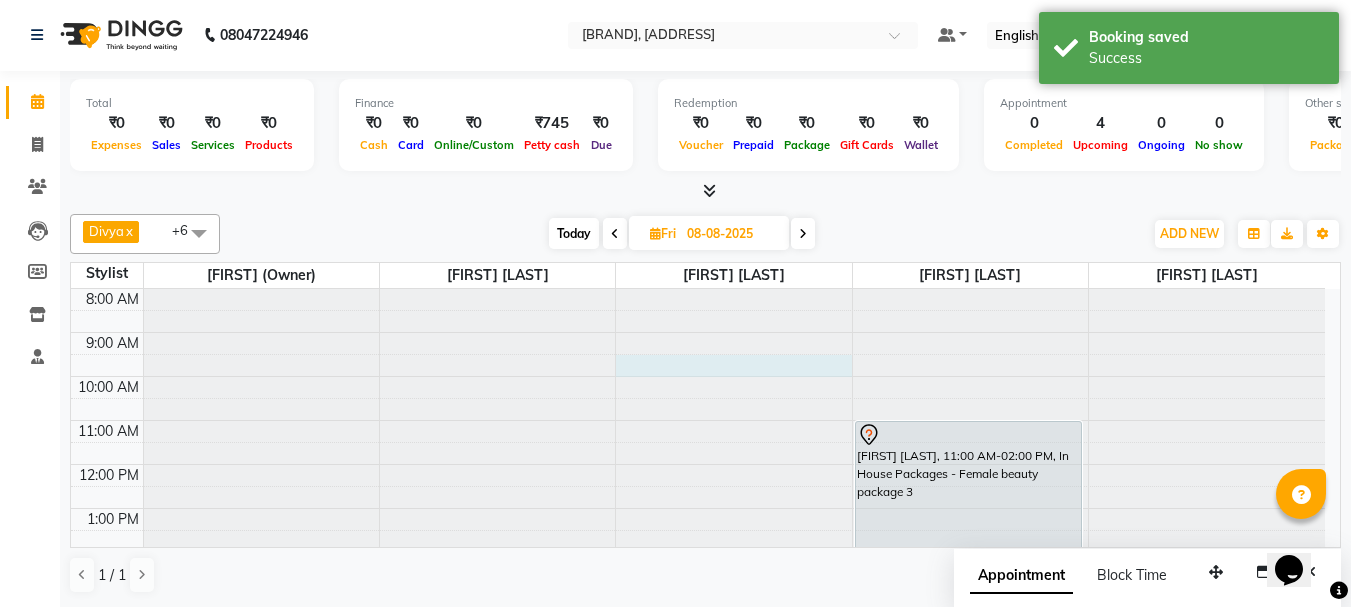 click at bounding box center (733, 289) 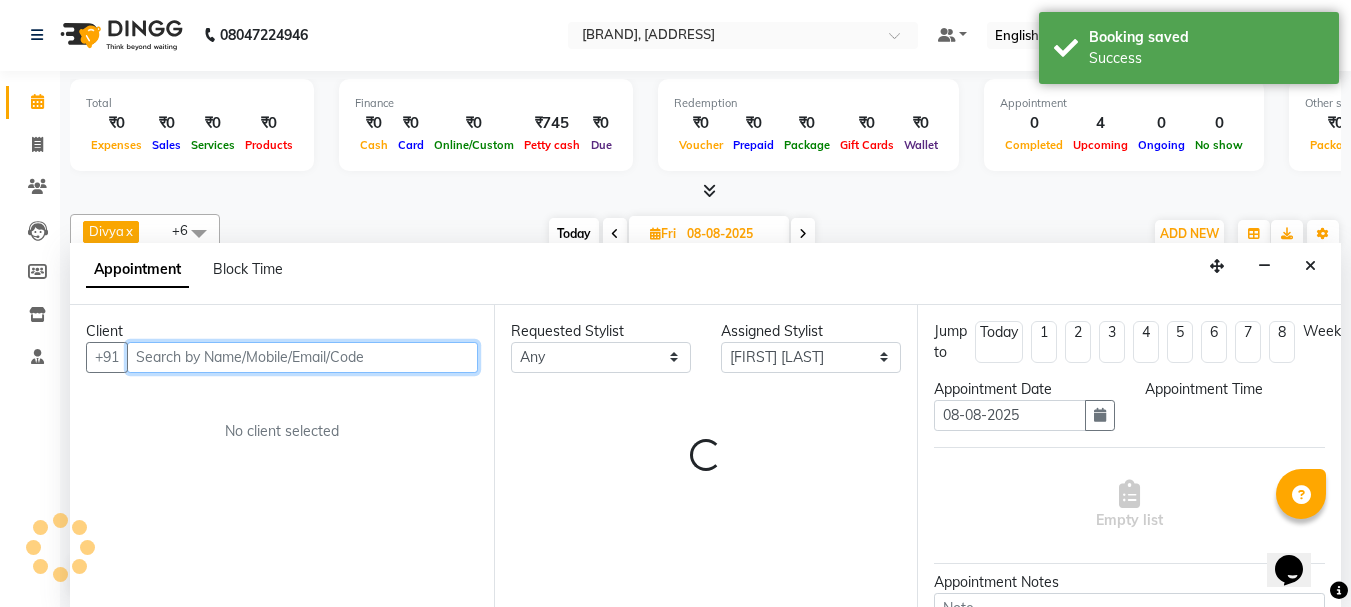 select on "570" 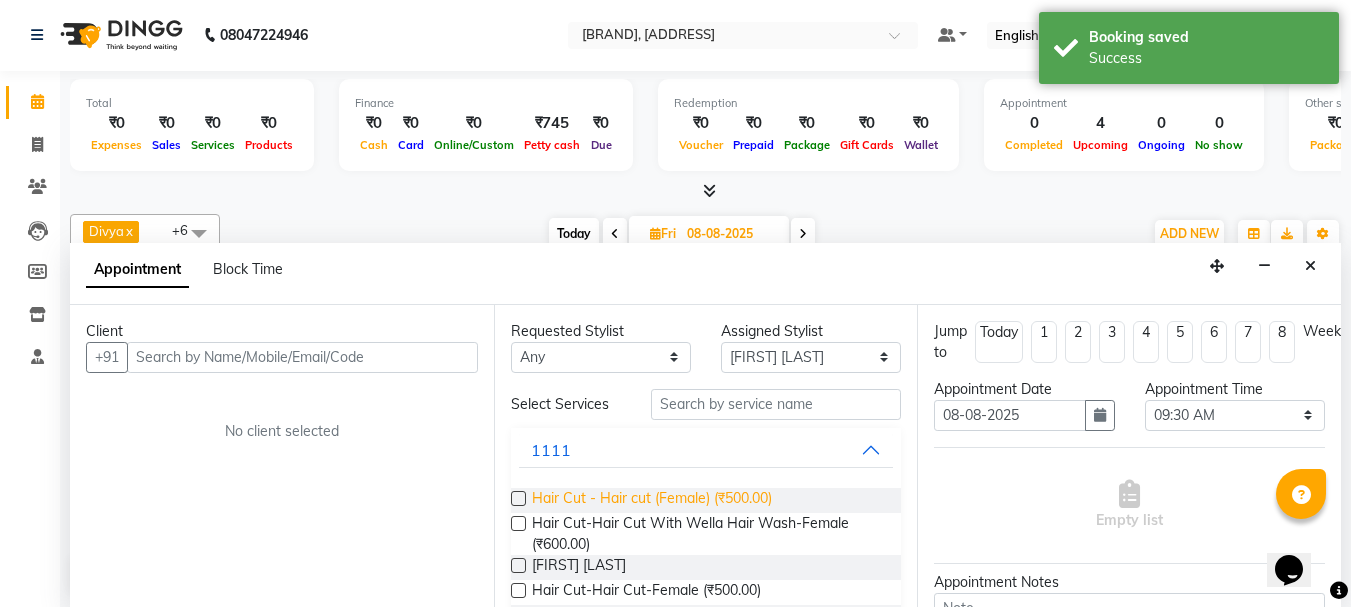 click on "Hair Cut - Hair cut (Female) (₹500.00)" at bounding box center [652, 500] 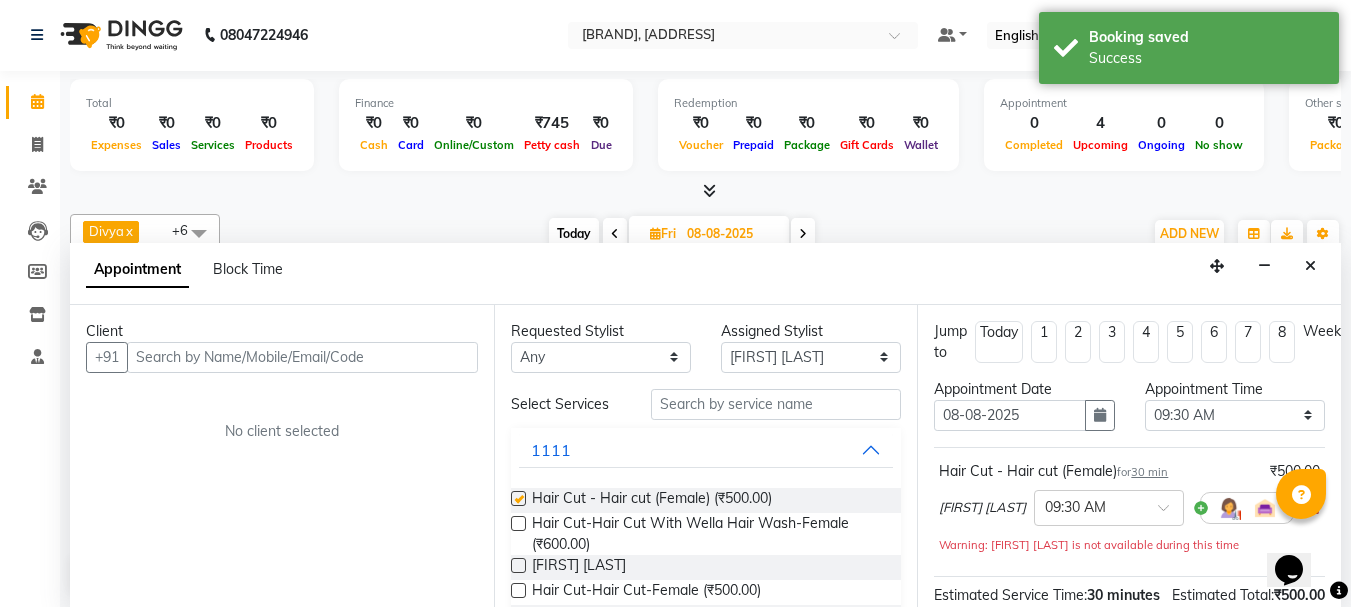checkbox on "false" 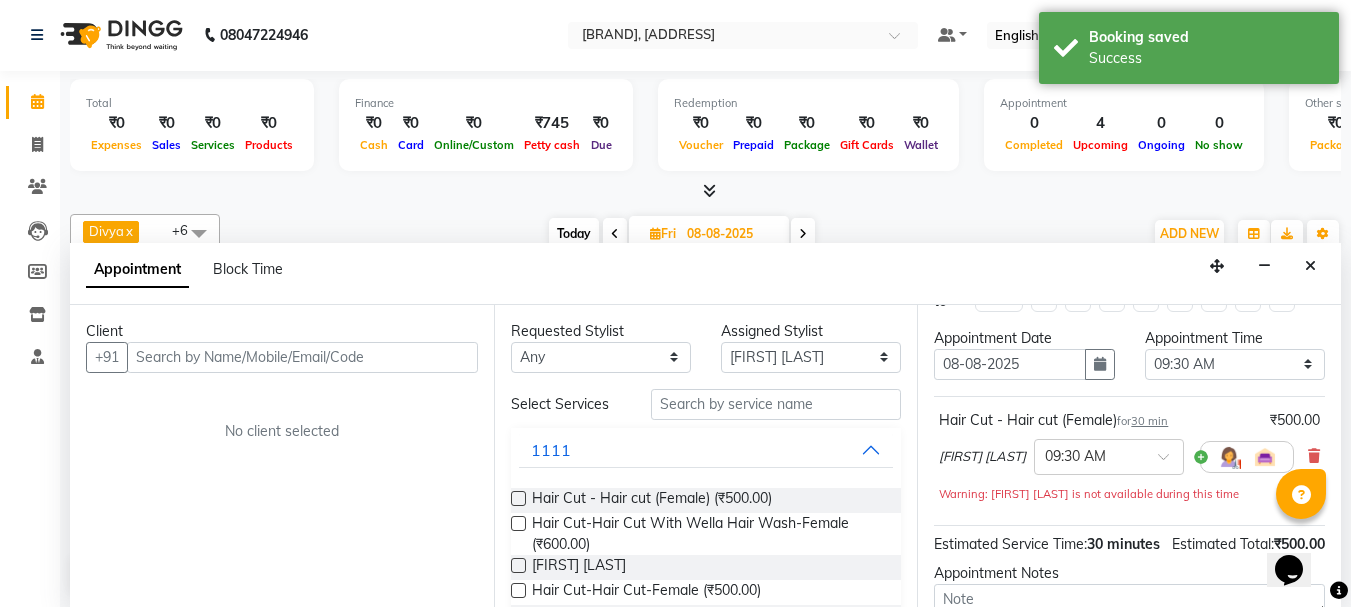 scroll, scrollTop: 100, scrollLeft: 0, axis: vertical 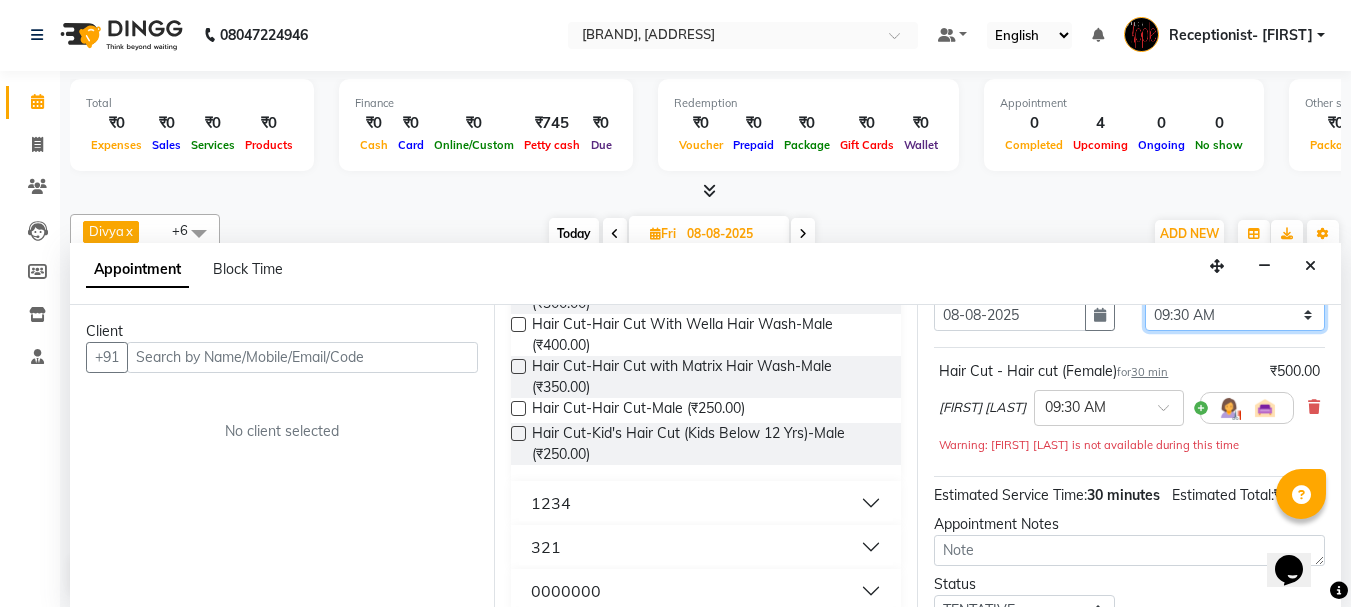 click on "Select 09:00 AM 09:15 AM 09:30 AM 09:45 AM 10:00 AM 10:15 AM 10:30 AM 10:45 AM 11:00 AM 11:15 AM 11:30 AM 11:45 AM 12:00 PM 12:15 PM 12:30 PM 12:45 PM 01:00 PM 01:15 PM 01:30 PM 01:45 PM 02:00 PM 02:15 PM 02:30 PM 02:45 PM 03:00 PM 03:15 PM 03:30 PM 03:45 PM 04:00 PM 04:15 PM 04:30 PM 04:45 PM 05:00 PM 05:15 PM 05:30 PM 05:45 PM 06:00 PM 06:15 PM 06:30 PM 06:45 PM 07:00 PM 07:15 PM 07:30 PM 07:45 PM 08:00 PM" at bounding box center (1235, 315) 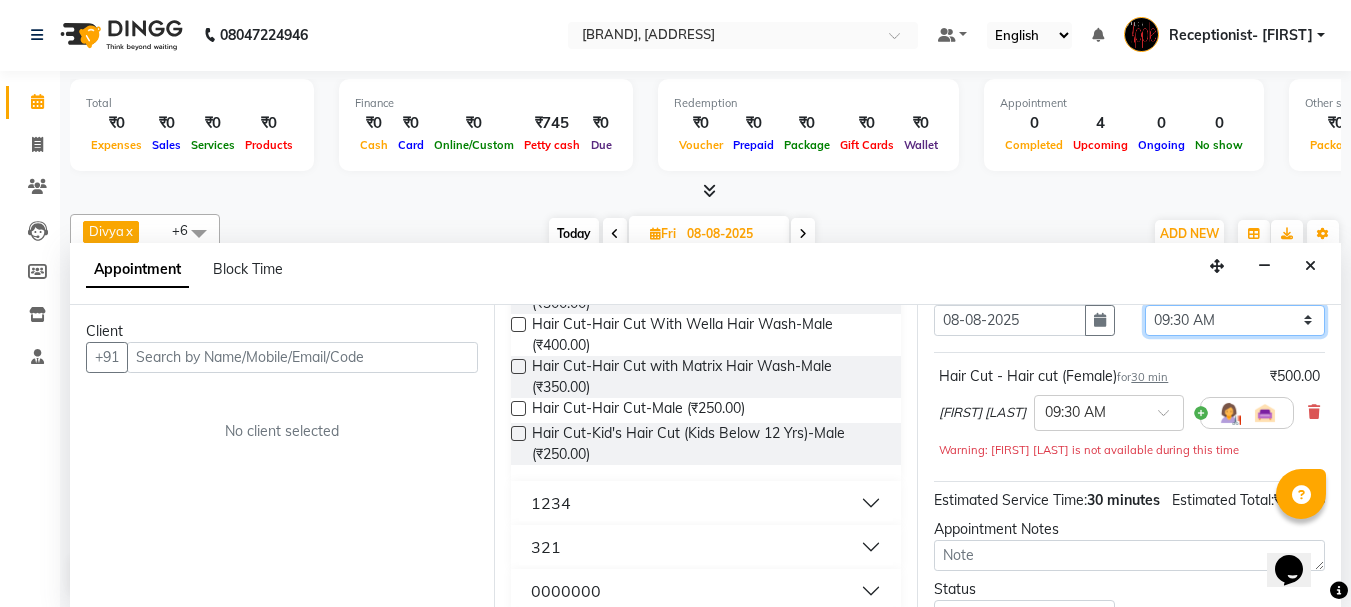 select on "720" 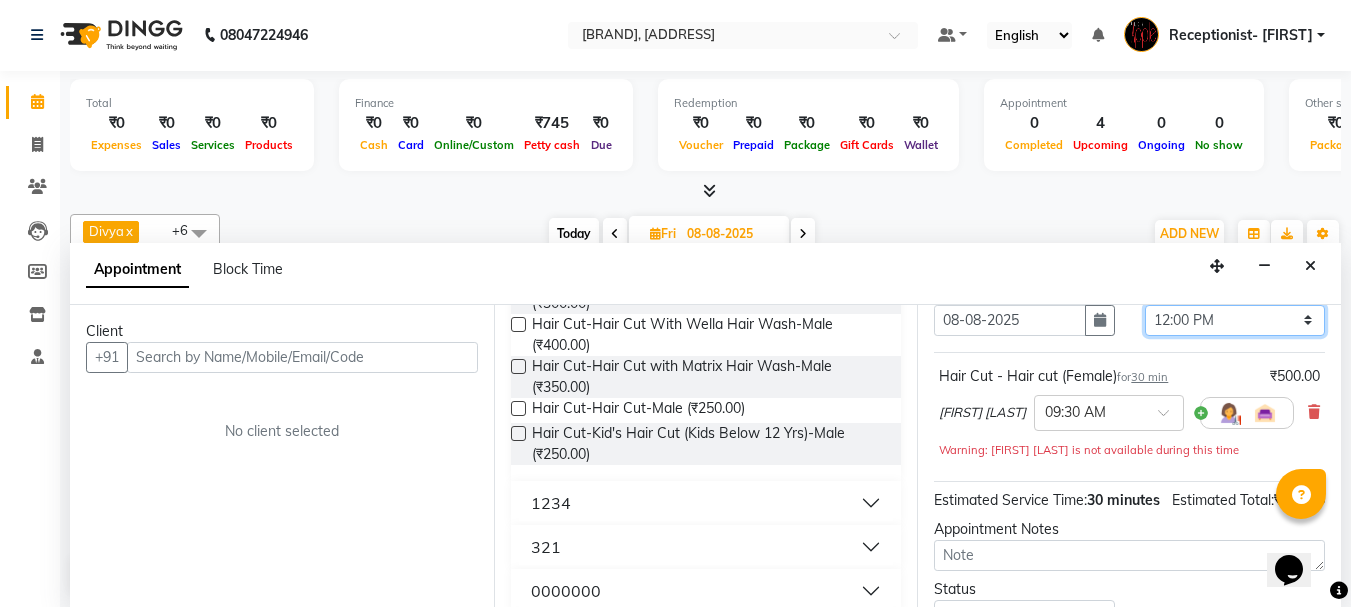 click on "Select 09:00 AM 09:15 AM 09:30 AM 09:45 AM 10:00 AM 10:15 AM 10:30 AM 10:45 AM 11:00 AM 11:15 AM 11:30 AM 11:45 AM 12:00 PM 12:15 PM 12:30 PM 12:45 PM 01:00 PM 01:15 PM 01:30 PM 01:45 PM 02:00 PM 02:15 PM 02:30 PM 02:45 PM 03:00 PM 03:15 PM 03:30 PM 03:45 PM 04:00 PM 04:15 PM 04:30 PM 04:45 PM 05:00 PM 05:15 PM 05:30 PM 05:45 PM 06:00 PM 06:15 PM 06:30 PM 06:45 PM 07:00 PM 07:15 PM 07:30 PM 07:45 PM 08:00 PM" at bounding box center [1235, 320] 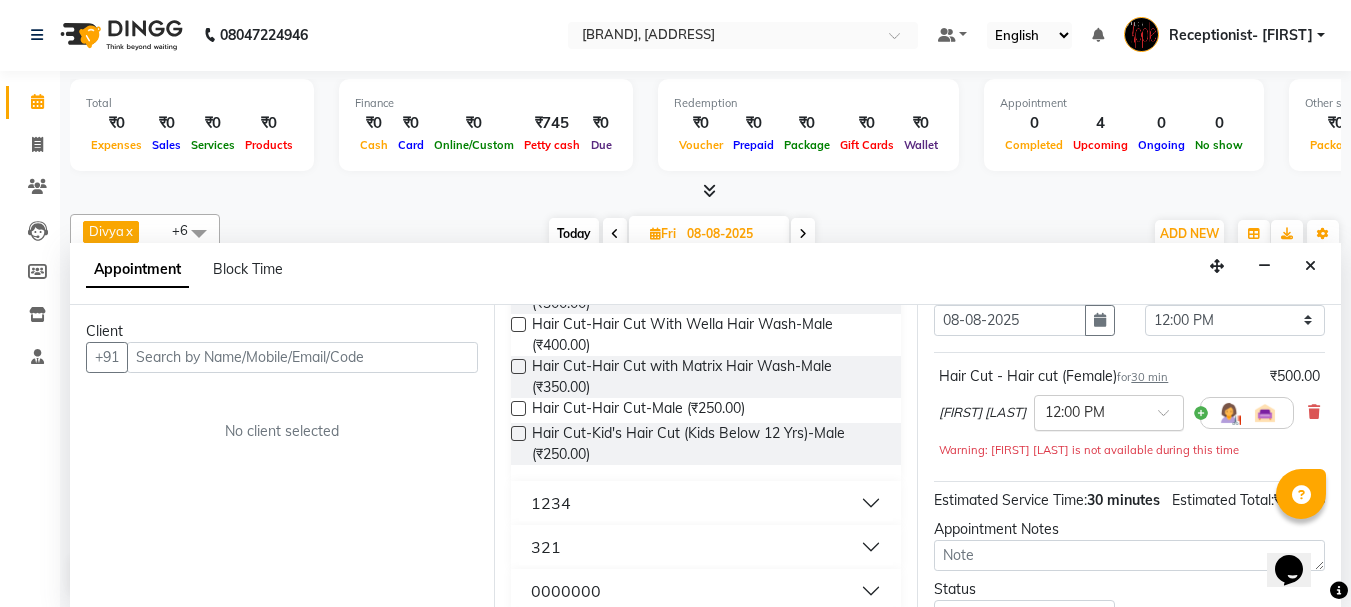 click at bounding box center [1089, 411] 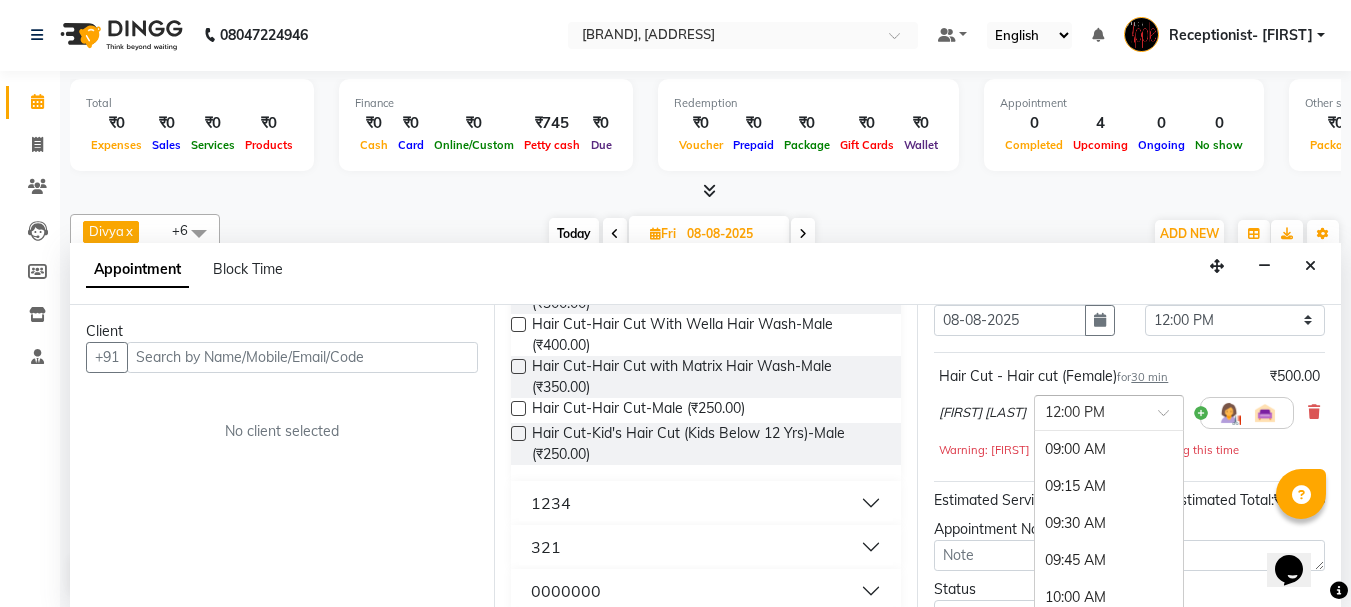 scroll, scrollTop: 444, scrollLeft: 0, axis: vertical 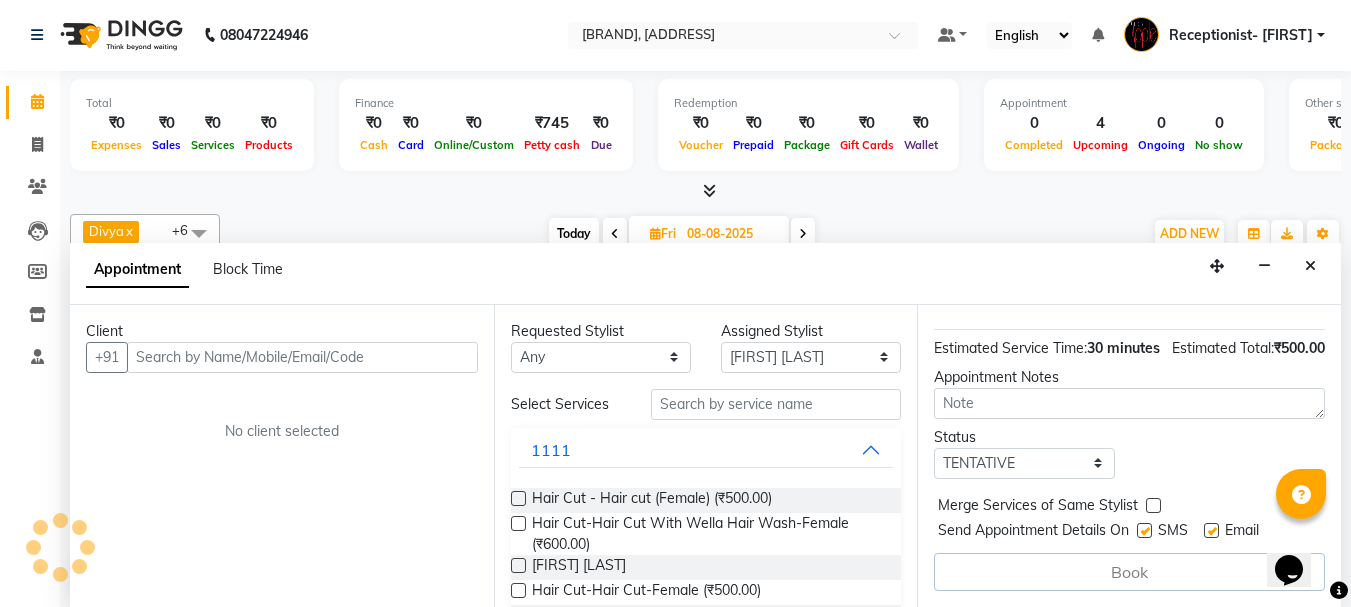 click on "Total  ₹0  Expenses ₹0  Sales ₹0  Services ₹0  Products Finance  ₹0  Cash ₹0  Card ₹0  Online/Custom ₹745 Petty cash ₹0 Due  Redemption  ₹0 Voucher ₹0 Prepaid ₹0 Package ₹0  Gift Cards ₹0  Wallet  Appointment  0 Completed 4 Upcoming 0 Ongoing 0 No show  Other sales  ₹0  Packages ₹0  Memberships ₹0  Vouchers ₹0  Prepaids ₹0  Gift Cards [FIRST]  x [FIRST]  x [FIRST]   x [FIRST]  x [FIRST]  x [FIRST] (Owner)  x [FIRST] [LAST]  x +6 Select All [FIRST] [LAST] [FIRST] [LAST] [FIRST] [LAST] [FIRST] (Owner) [FIRST] [LAST] Training Department Today  Fri 08-08-2025 Toggle Dropdown Add Appointment Add Invoice Add Expense Add Attendance Add Client Toggle Dropdown Add Appointment Add Invoice Add Expense Add Attendance Add Client ADD NEW Toggle Dropdown Add Appointment Add Invoice Add Expense Add Attendance Add Client [FIRST]  x [FIRST]  x [FIRST]   x [FIRST]  x [FIRST]  x [FIRST] (Owner)  x [FIRST] [LAST]  x +6 Select All [FIRST] [LAST] [FIRST] [LAST] [FIRST] [LAST] [FIRST] (Owner) [FIRST] [LAST] Training Department Group By  Staff View   Room View  View as Vertical  Vertical - Week View  Horizontal  Horizontal - Week View  List  Toggle Dropdown Calendar Settings Manage Tags   Arrange Stylists   Reset Stylists  Full Screen  Show Available Stylist  Appointment Form Zoom 50% Staff/Room Display Count 6  [FIRST]    [PHONE]" 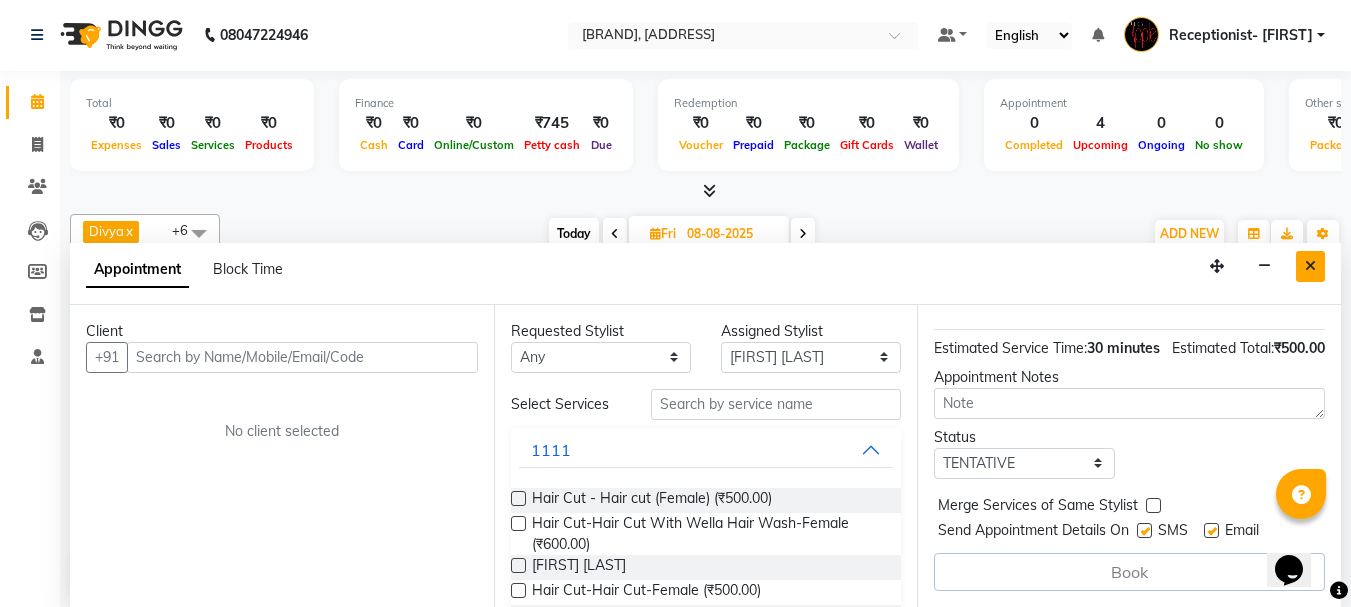 click at bounding box center [1310, 266] 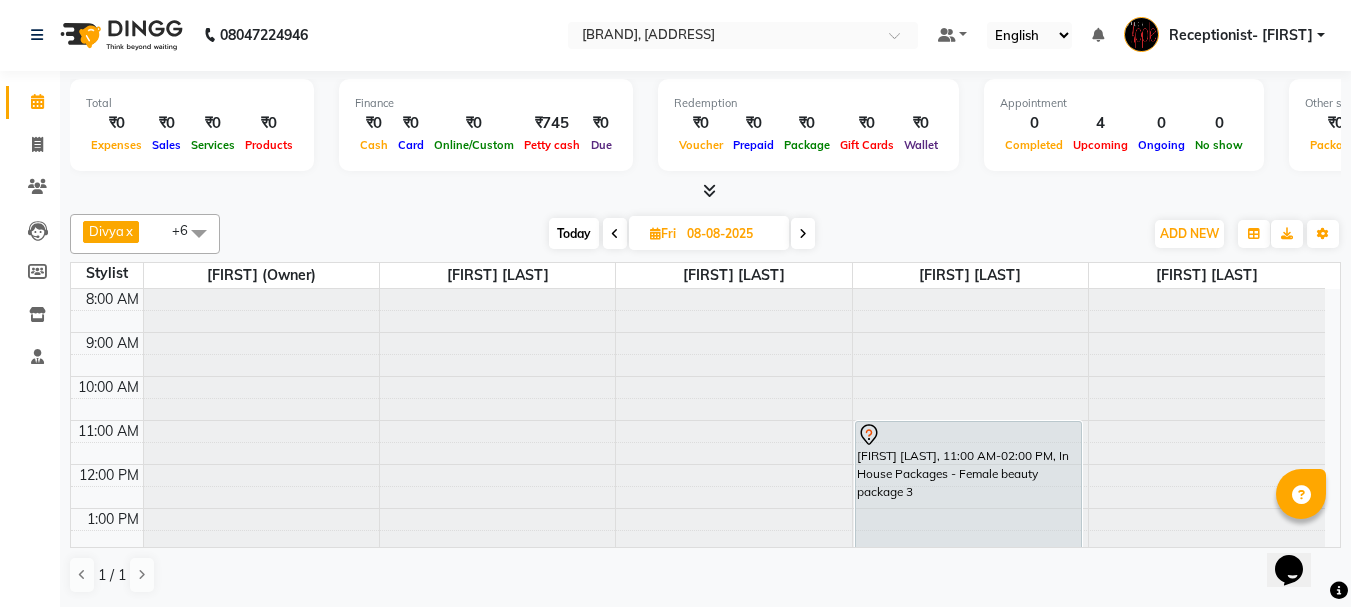 drag, startPoint x: 573, startPoint y: 228, endPoint x: 556, endPoint y: 189, distance: 42.544094 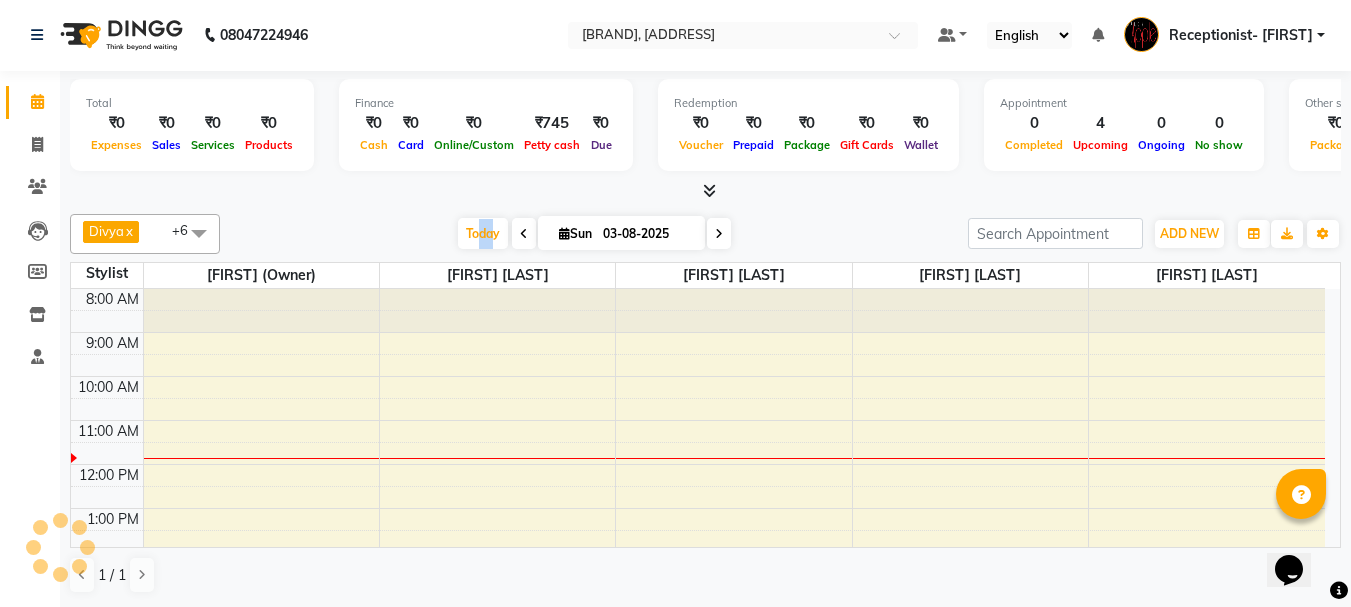 scroll, scrollTop: 133, scrollLeft: 0, axis: vertical 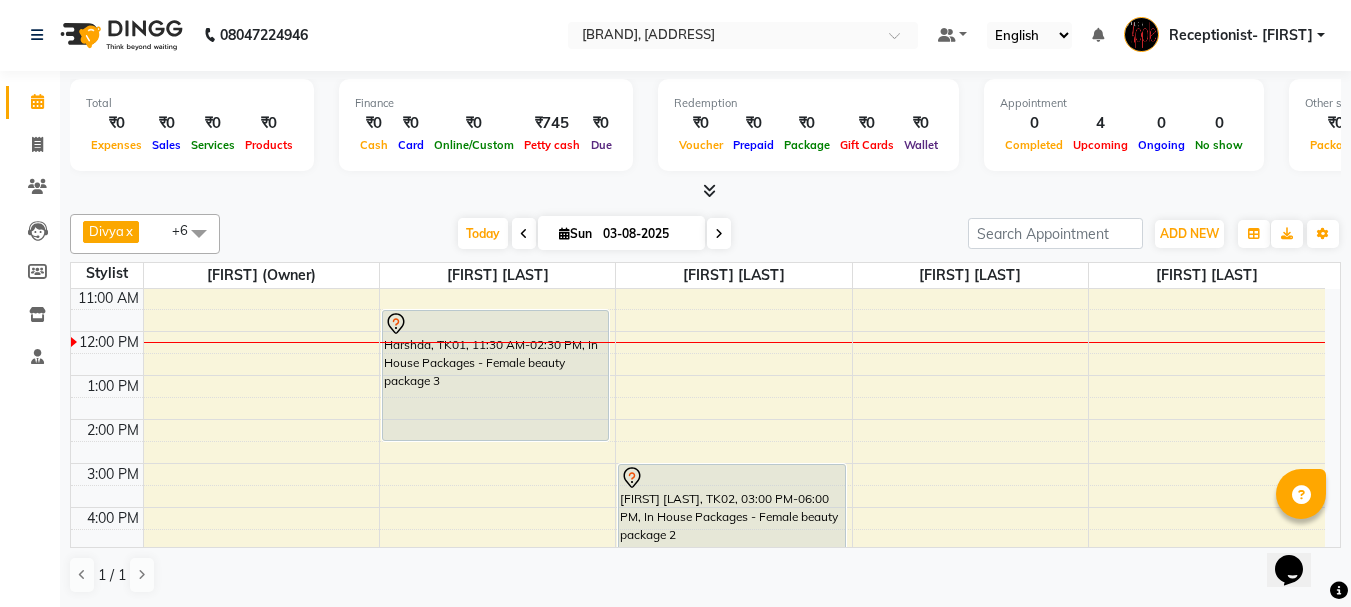 click on "Total  ₹0  Expenses ₹0  Sales ₹0  Services ₹0  Products Finance  ₹0  Cash ₹0  Card ₹0  Online/Custom ₹745 Petty cash ₹0 Due  Redemption  ₹0 Voucher ₹0 Prepaid ₹0 Package ₹0  Gift Cards ₹0  Wallet  Appointment  0 Completed 4 Upcoming 0 Ongoing 0 No show  Other sales  ₹0  Packages ₹0  Memberships ₹0  Vouchers ₹0  Prepaids ₹0  Gift Cards [FIRST]  x [FIRST]  x [FIRST]   x [FIRST]  x [FIRST]  x [FIRST] (Owner)  x [FIRST] [LAST]  x +6 Select All [FIRST] [LAST] [FIRST] [LAST] [FIRST] [LAST] [FIRST] (Owner) [FIRST] [LAST] Training Department Today  Sun 03-08-2025 Toggle Dropdown Add Appointment Add Invoice Add Expense Add Attendance Add Client Toggle Dropdown Add Appointment Add Invoice Add Expense Add Attendance Add Client ADD NEW Toggle Dropdown Add Appointment Add Invoice Add Expense Add Attendance Add Client [FIRST]  x [FIRST]  x [FIRST]   x [FIRST]  x [FIRST]  x [FIRST] (Owner)  x [FIRST] [LAST]  x +6 Select All [FIRST] [LAST] [FIRST] [LAST] [FIRST] [LAST] [FIRST] (Owner) [FIRST] [LAST] Training Department Group By  Staff View   Room View  View as Vertical  Vertical - Week View  Horizontal  Horizontal - Week View  List  Toggle Dropdown Calendar Settings Manage Tags   Arrange Stylists   Reset Stylists  Full Screen  Show Available Stylist  Appointment Form Zoom 50% Staff/Room Display Count 6  [FIRST]    [PHONE]" 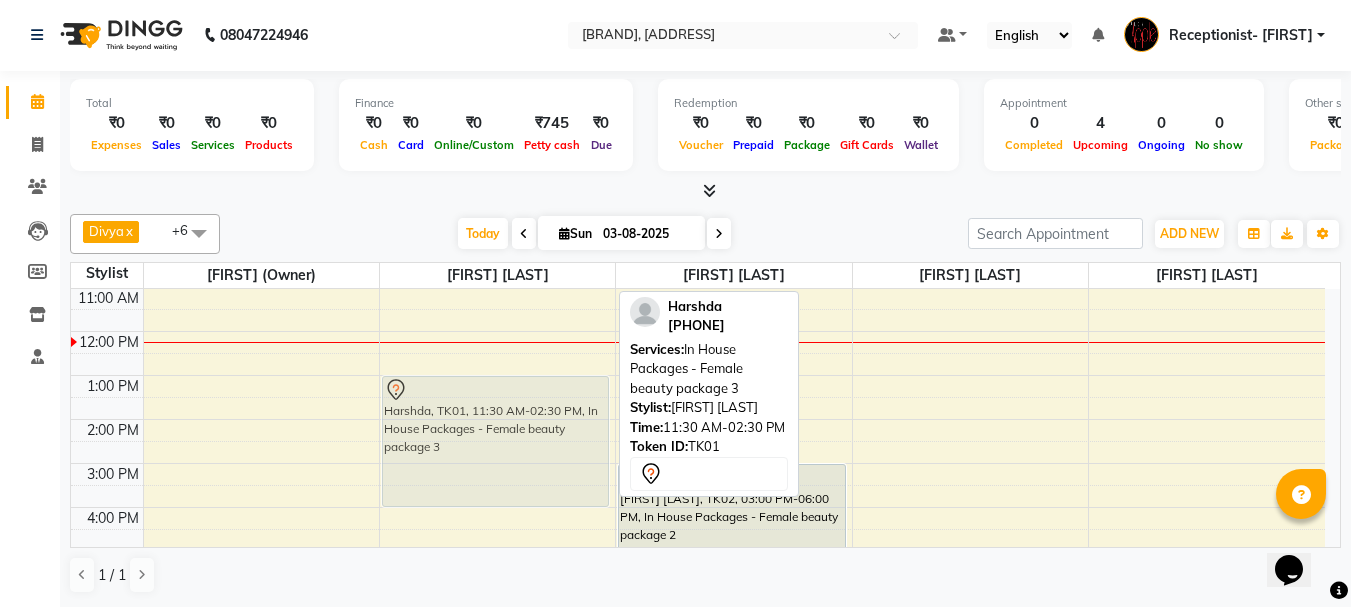 drag, startPoint x: 535, startPoint y: 375, endPoint x: 555, endPoint y: 441, distance: 68.96376 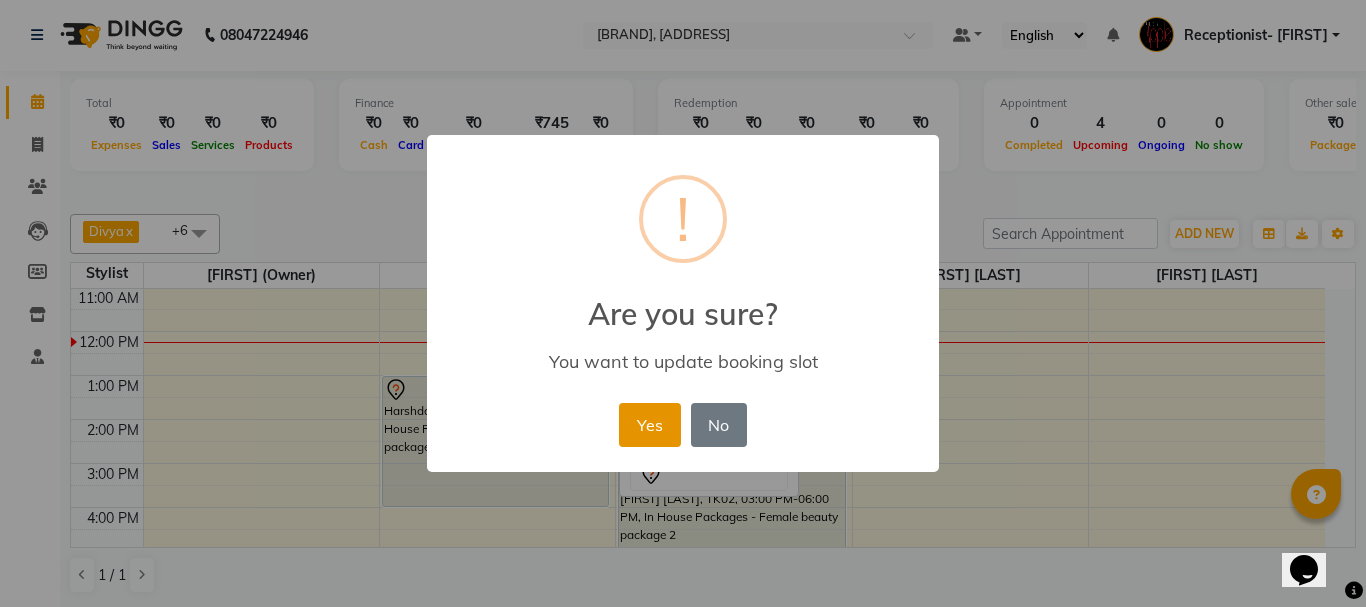 click on "Yes" at bounding box center (649, 425) 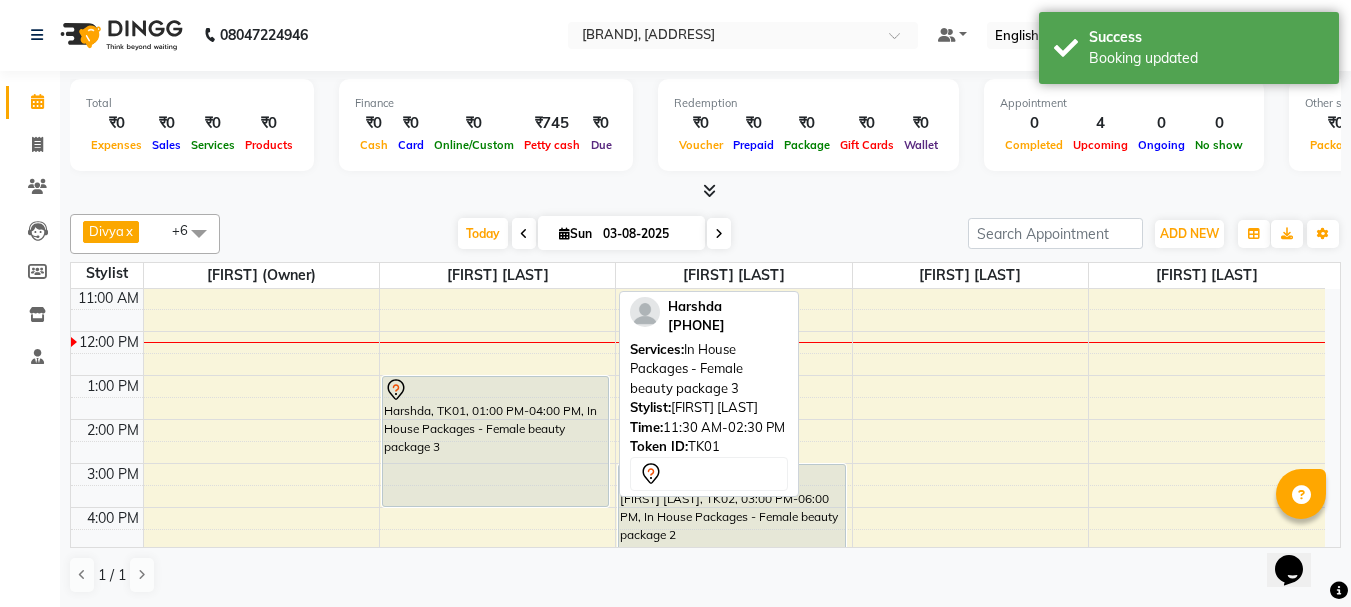drag, startPoint x: 890, startPoint y: 208, endPoint x: 887, endPoint y: 219, distance: 11.401754 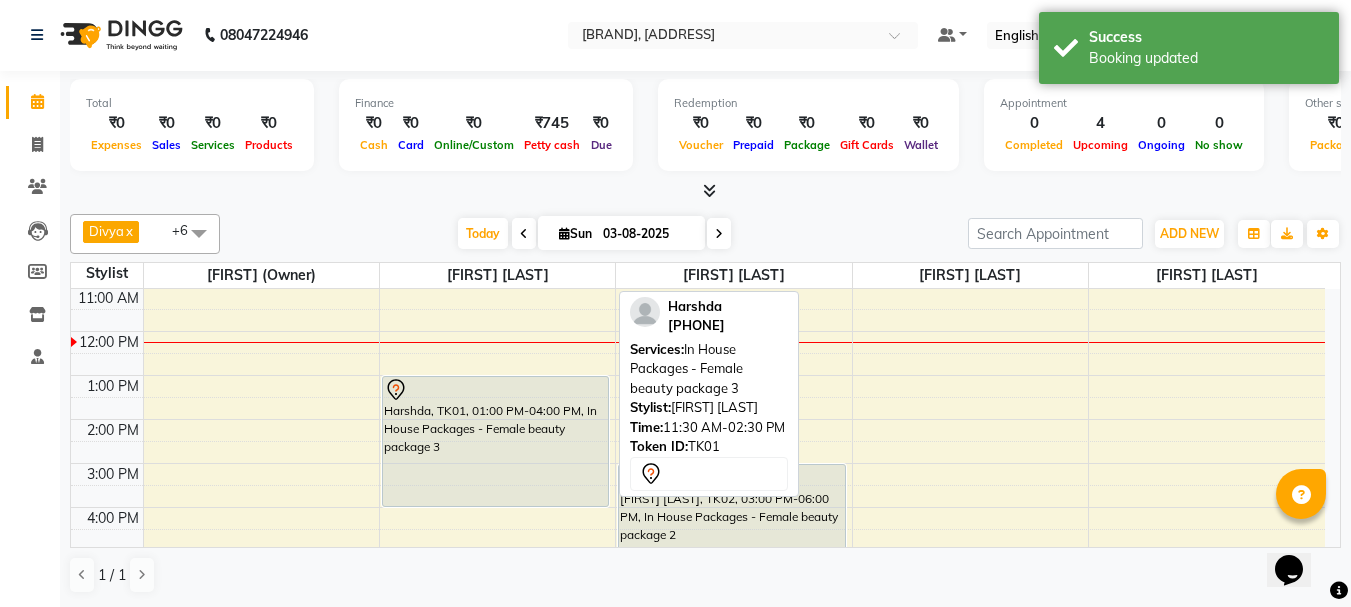 click at bounding box center (705, 191) 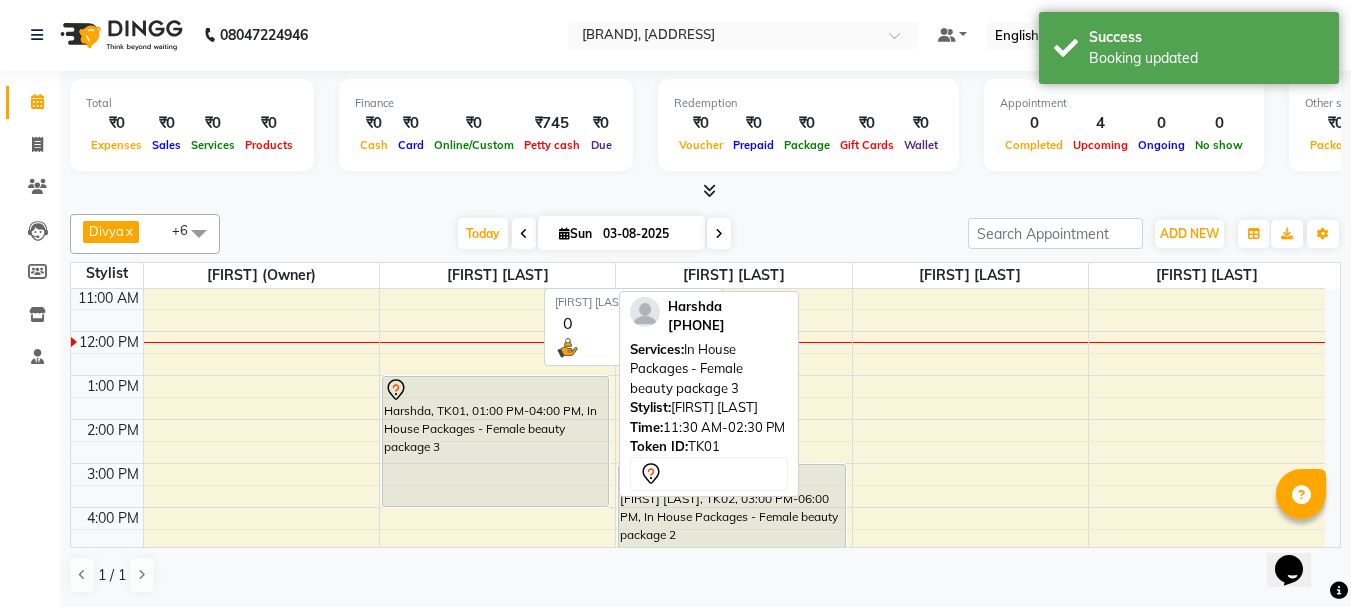drag, startPoint x: 840, startPoint y: 273, endPoint x: 857, endPoint y: 252, distance: 27.018513 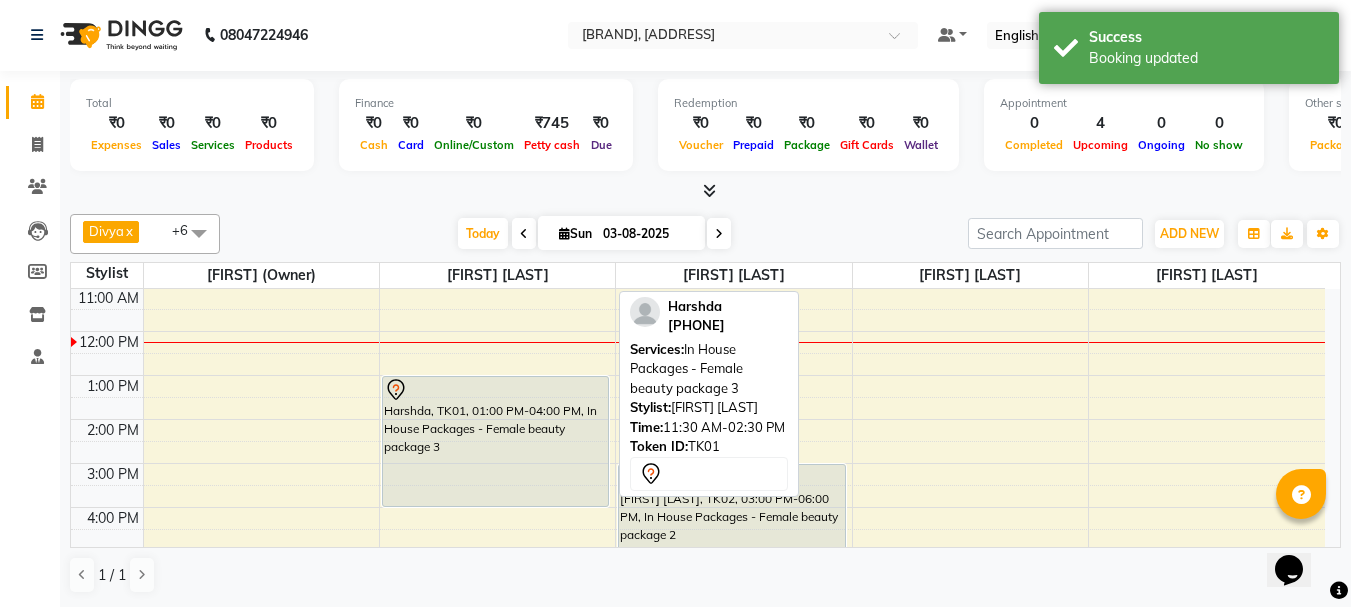 click on "Total  ₹0  Expenses ₹0  Sales ₹0  Services ₹0  Products Finance  ₹0  Cash ₹0  Card ₹0  Online/Custom ₹745 Petty cash ₹0 Due  Redemption  ₹0 Voucher ₹0 Prepaid ₹0 Package ₹0  Gift Cards ₹0  Wallet  Appointment  0 Completed 4 Upcoming 0 Ongoing 0 No show  Other sales  ₹0  Packages ₹0  Memberships ₹0  Vouchers ₹0  Prepaids ₹0  Gift Cards [FIRST]  x [FIRST]  x [FIRST]   x [FIRST]  x [FIRST]  x [FIRST] (Owner)  x [FIRST] [LAST]  x +6 Select All [FIRST] [LAST] [FIRST] [LAST] [FIRST] [LAST] [FIRST] (Owner) [FIRST] [LAST] Training Department Today  Sun 03-08-2025 Toggle Dropdown Add Appointment Add Invoice Add Expense Add Attendance Add Client Toggle Dropdown Add Appointment Add Invoice Add Expense Add Attendance Add Client ADD NEW Toggle Dropdown Add Appointment Add Invoice Add Expense Add Attendance Add Client [FIRST]  x [FIRST]  x [FIRST]   x [FIRST]  x [FIRST]  x [FIRST] (Owner)  x [FIRST] [LAST]  x +6 Select All [FIRST] [LAST] [FIRST] [LAST] [FIRST] [LAST] [FIRST] (Owner) [FIRST] [LAST] Training Department Group By  Staff View   Room View  View as Vertical  Vertical - Week View  Horizontal  Horizontal - Week View  List  Toggle Dropdown Calendar Settings Manage Tags   Arrange Stylists   Reset Stylists  Full Screen  Show Available Stylist  Appointment Form Zoom 50% Staff/Room Display Count 6  [FIRST]    [PHONE]" 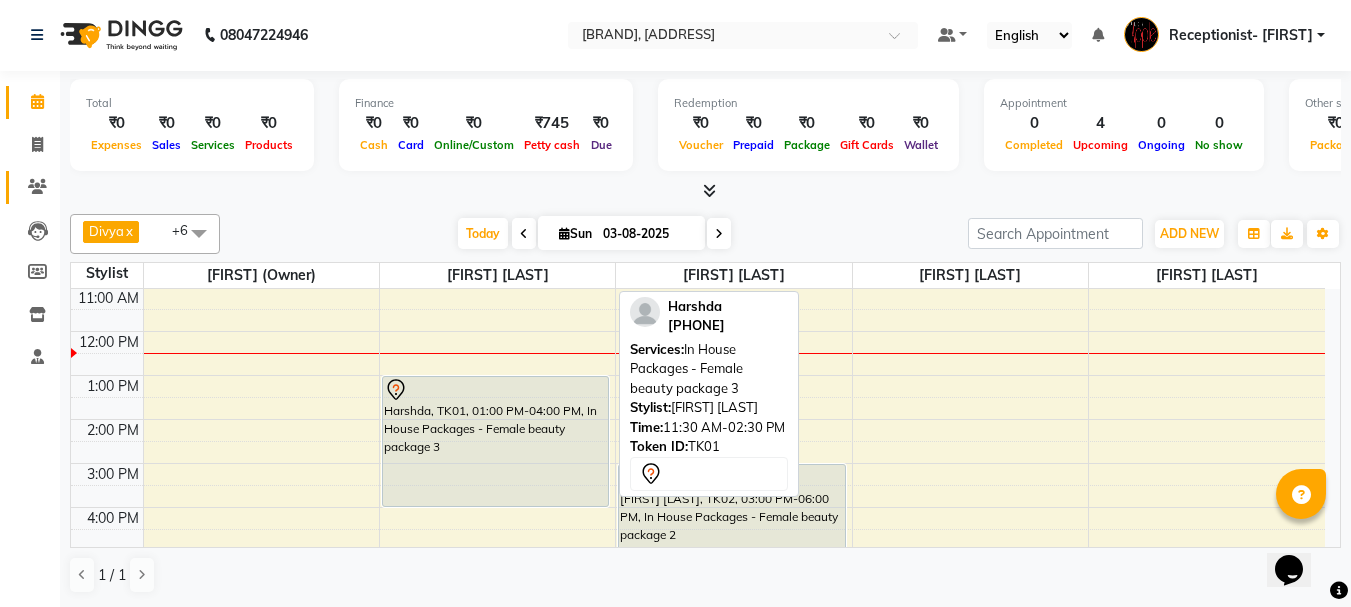 click on "Clients" 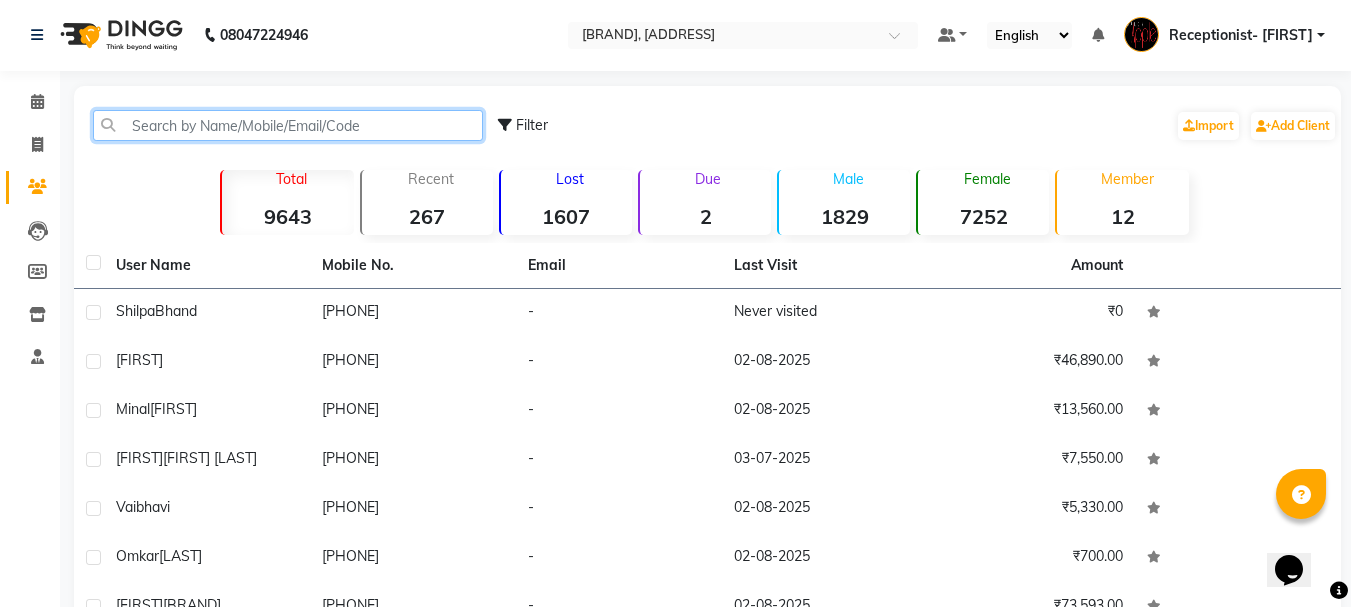 click 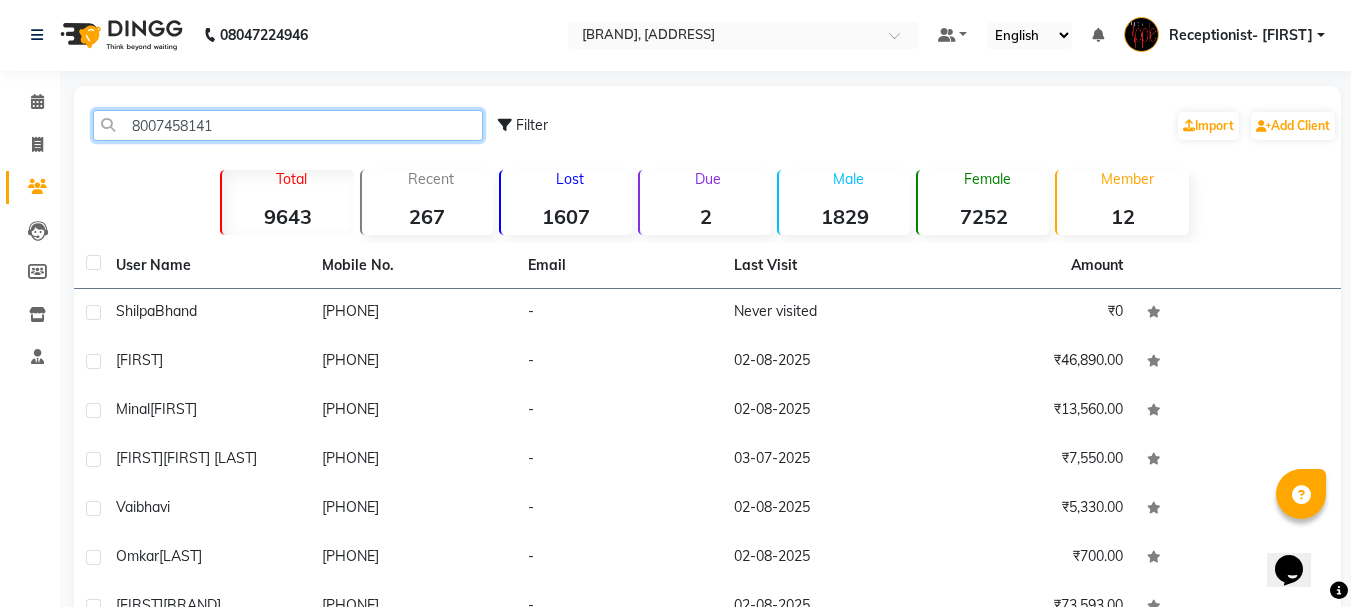 click on "8007458141" 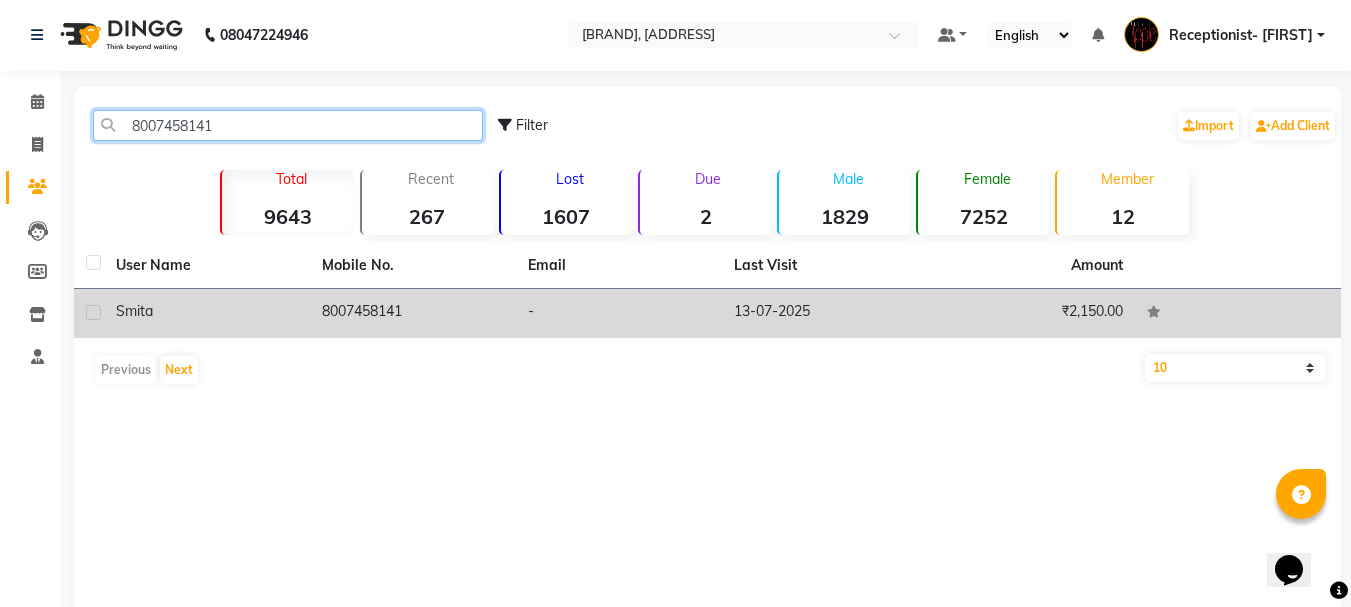 type on "8007458141" 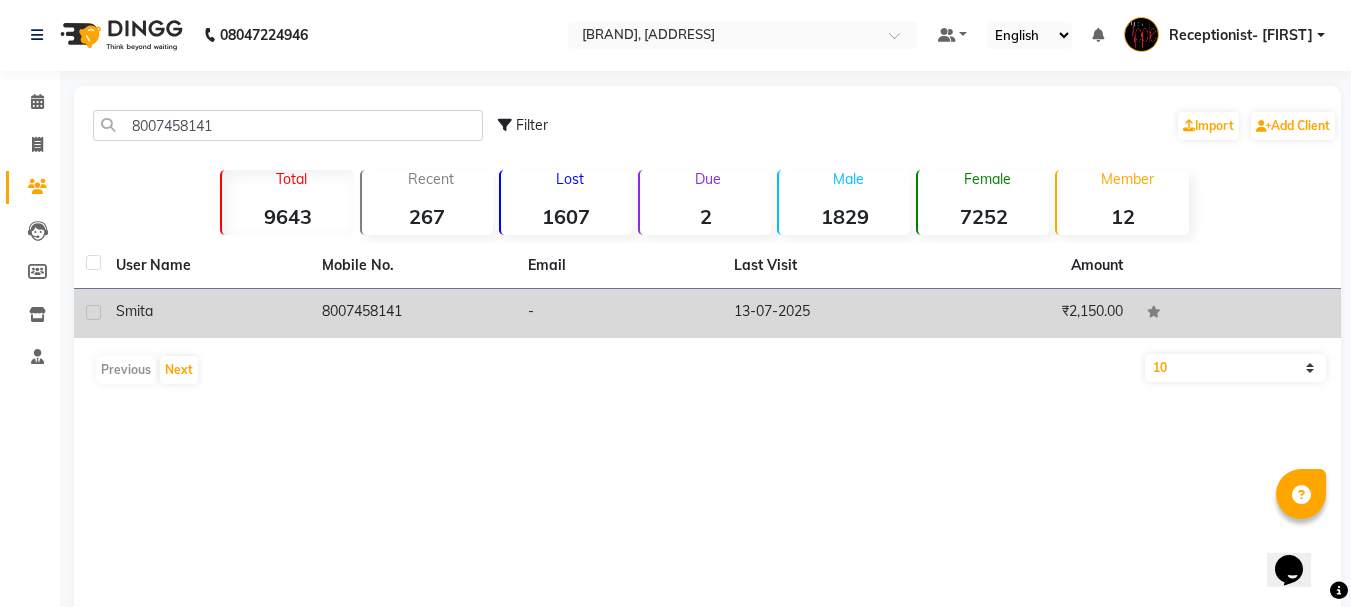 click on "13-07-2025" 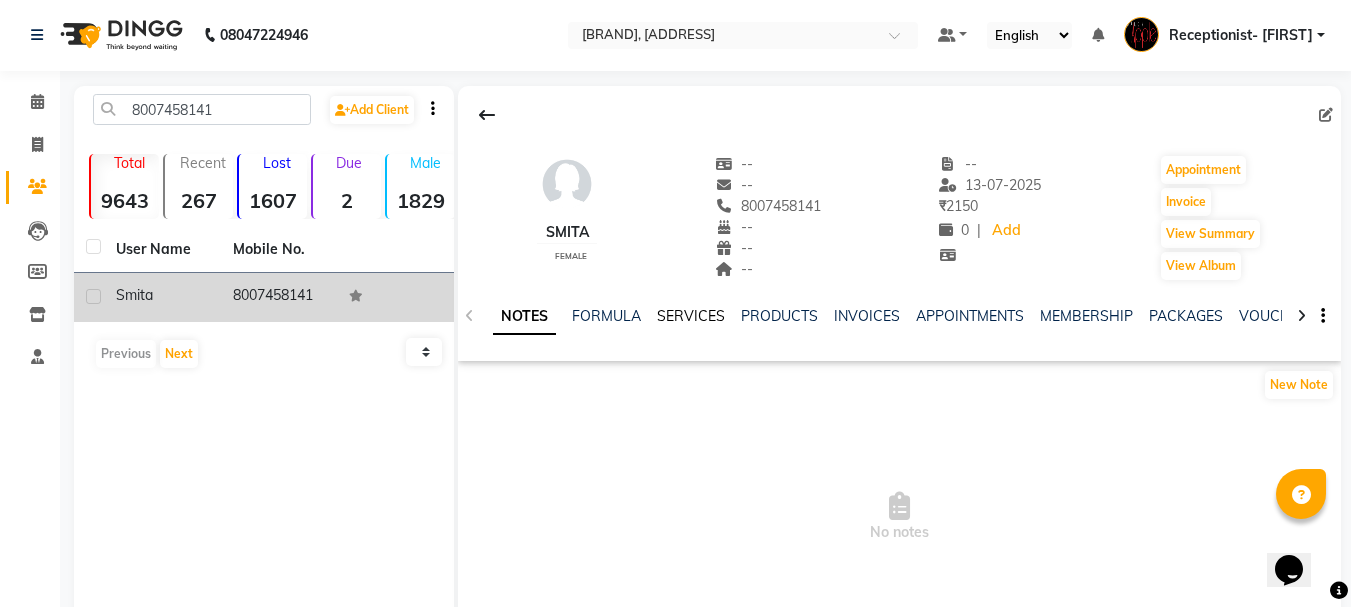 click on "SERVICES" 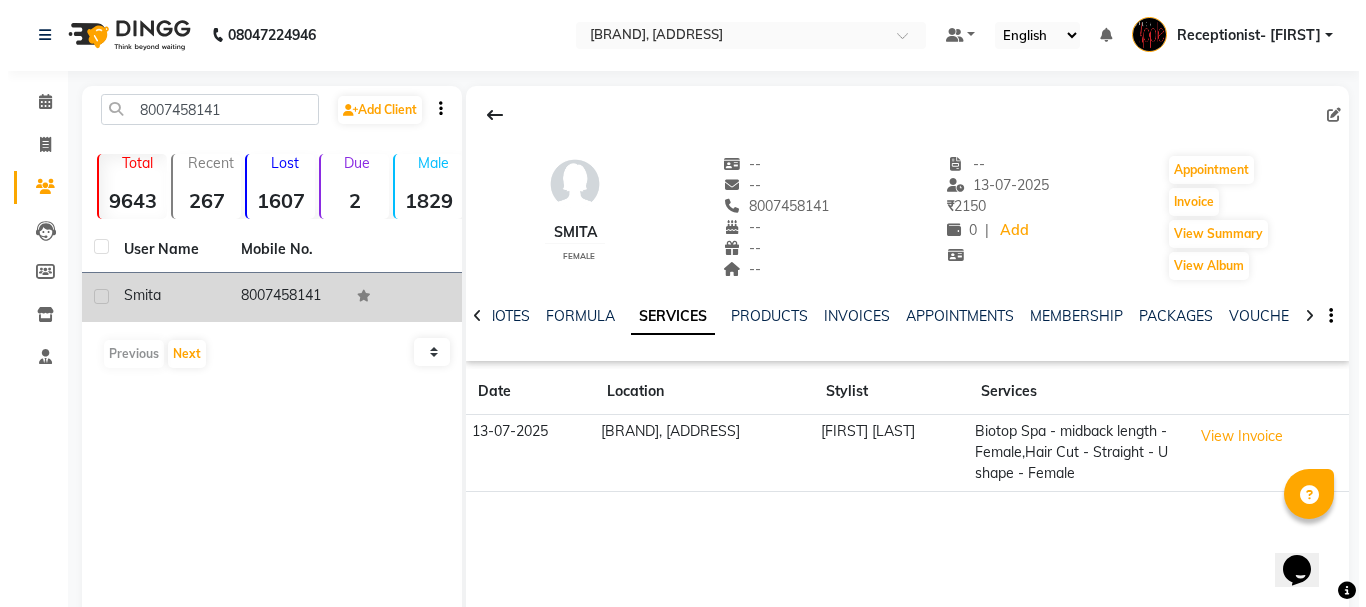 scroll, scrollTop: 110, scrollLeft: 0, axis: vertical 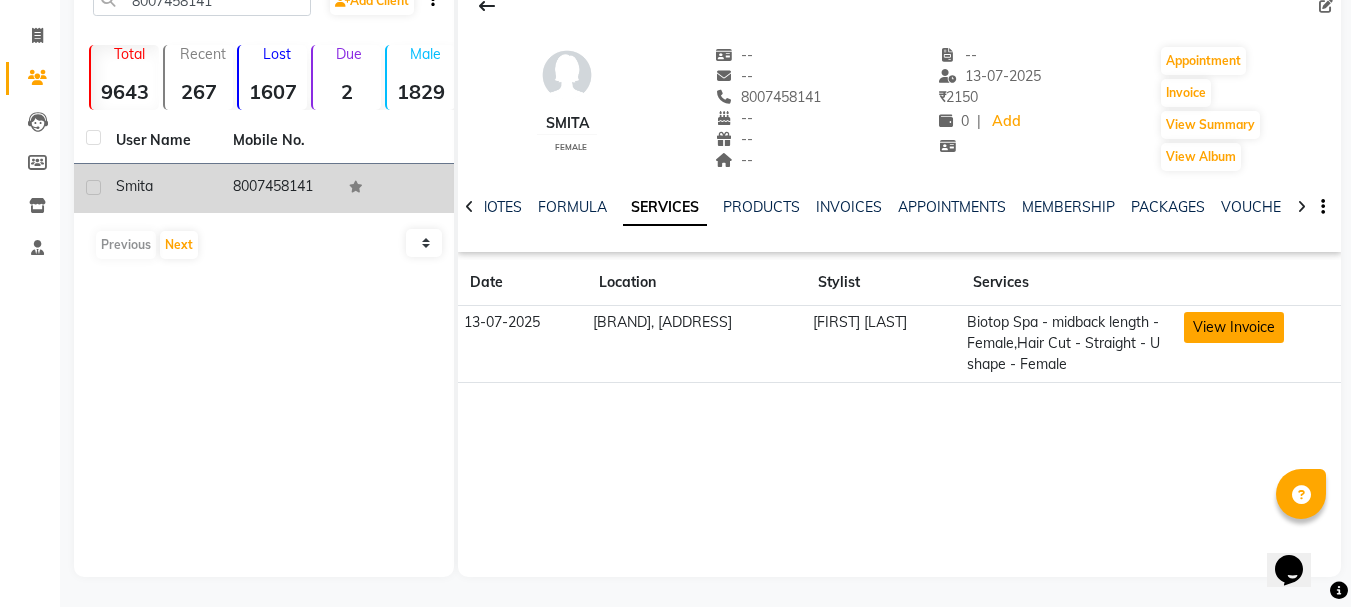 click on "View Invoice" 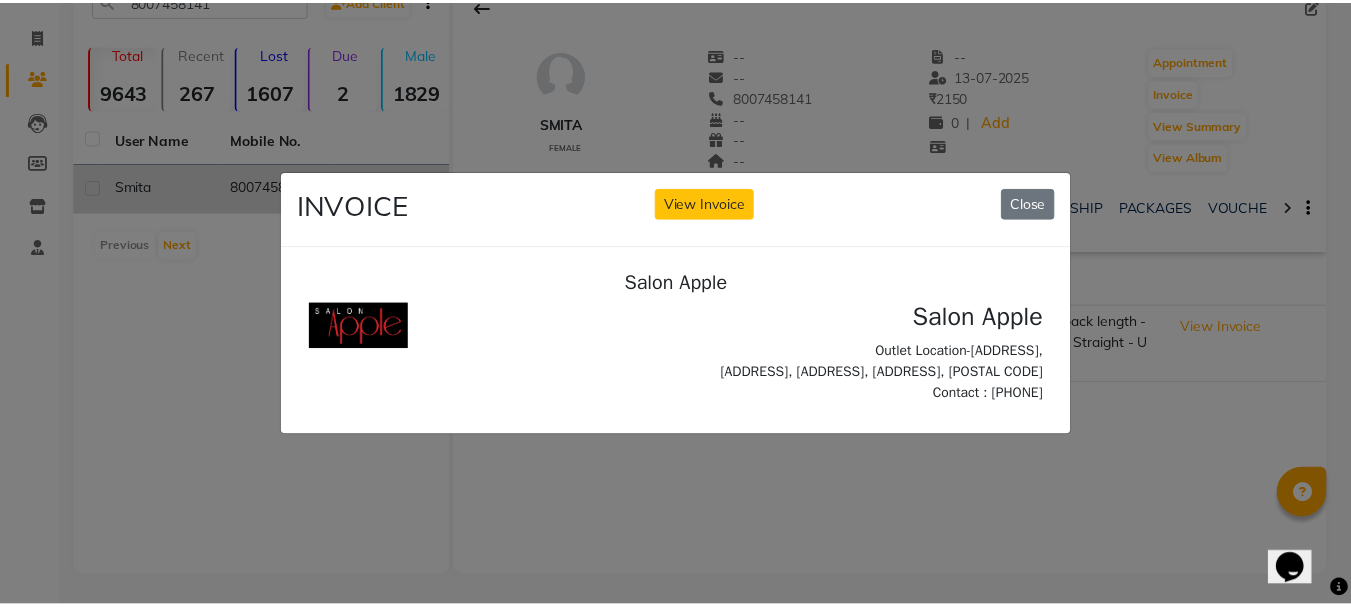 scroll, scrollTop: 0, scrollLeft: 0, axis: both 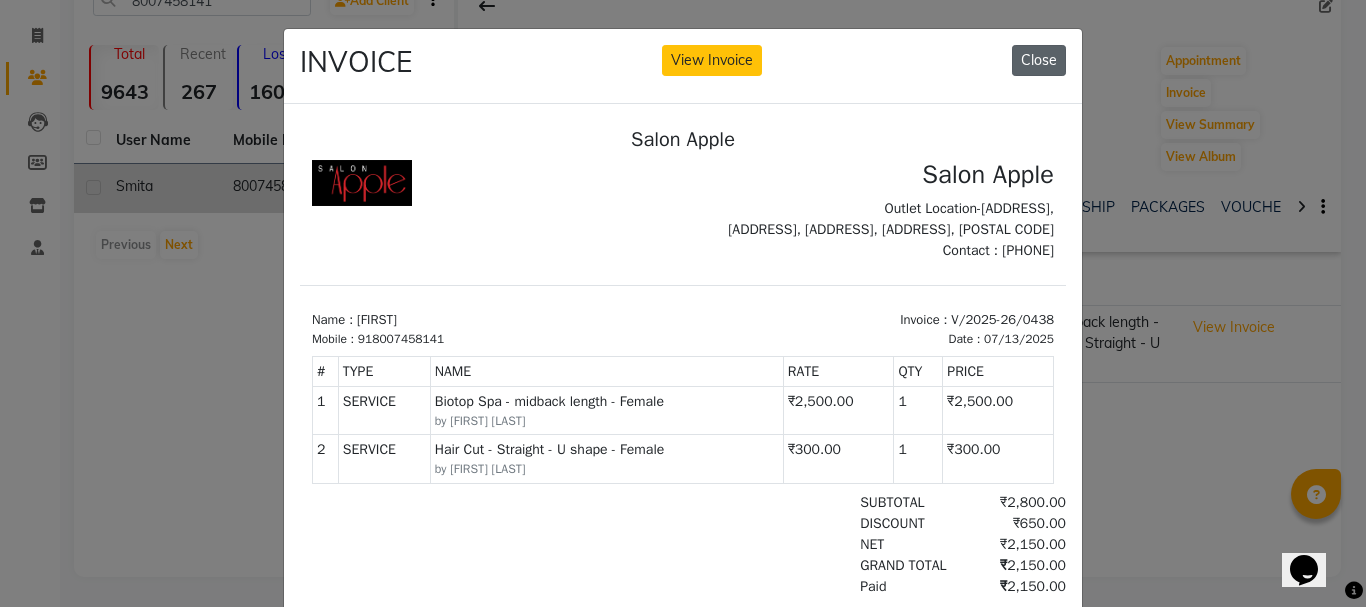 click on "Close" 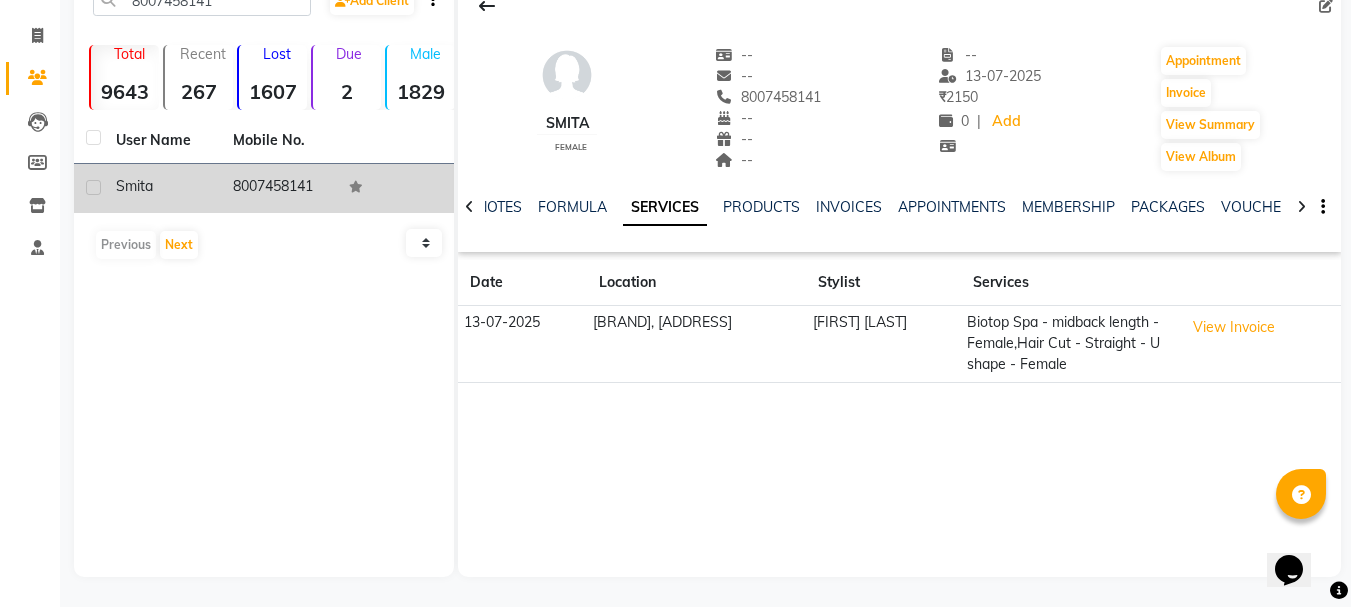 scroll, scrollTop: 0, scrollLeft: 0, axis: both 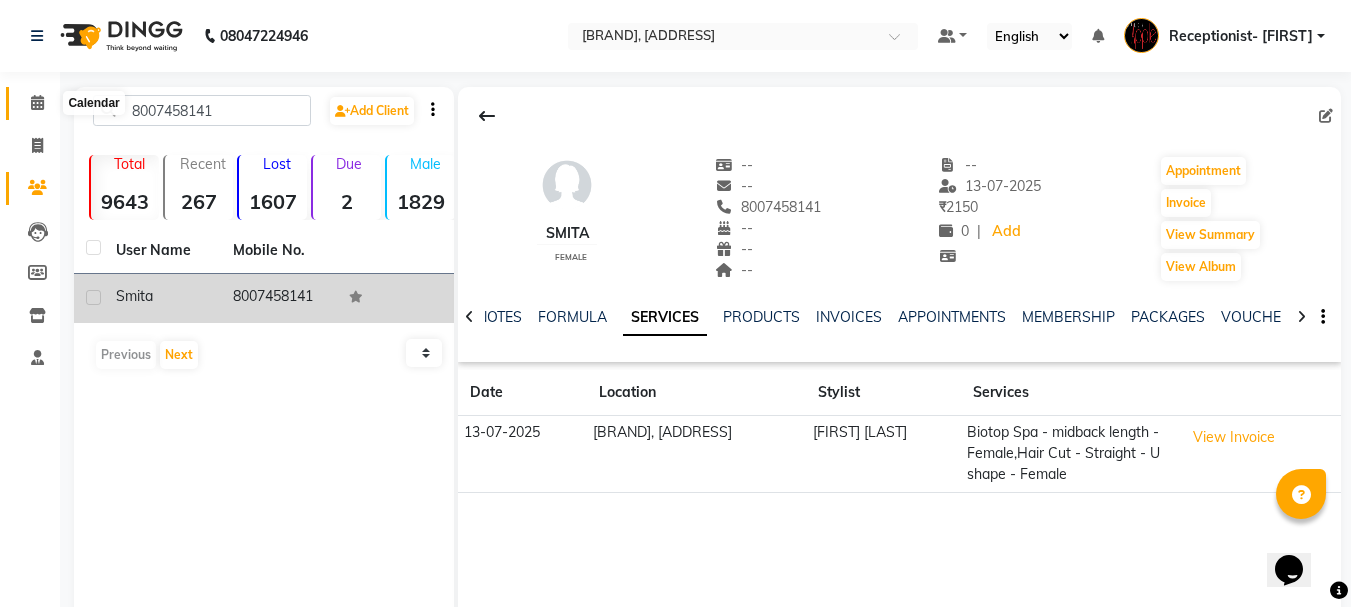 click 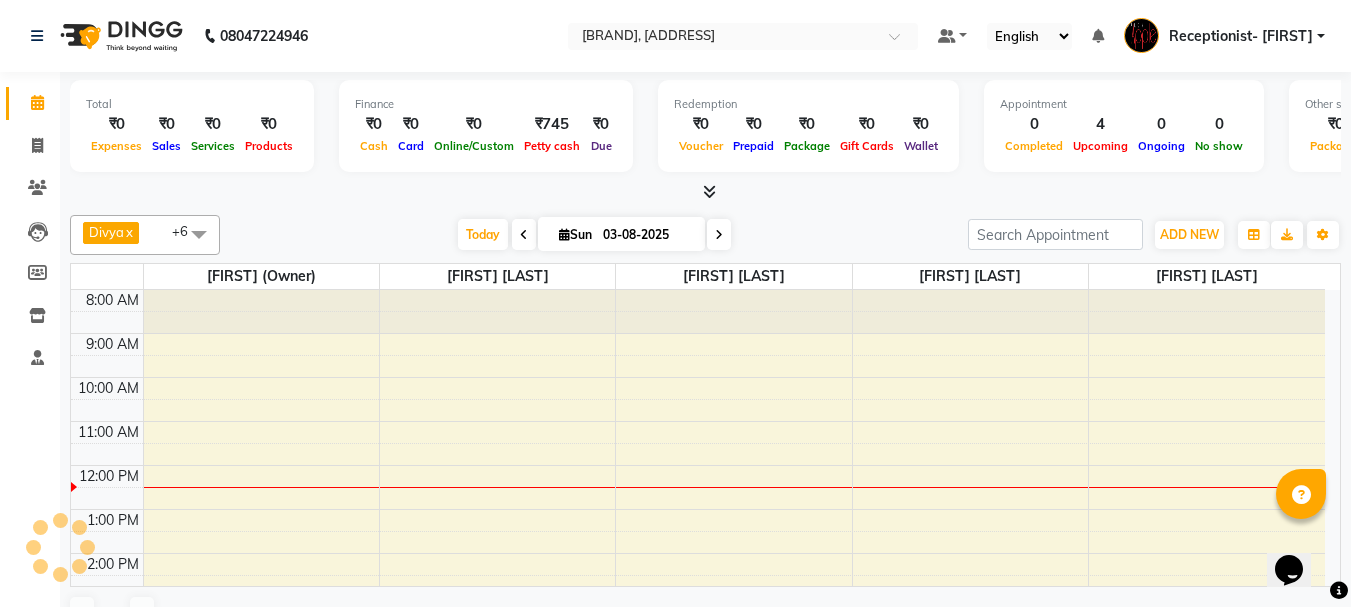 click 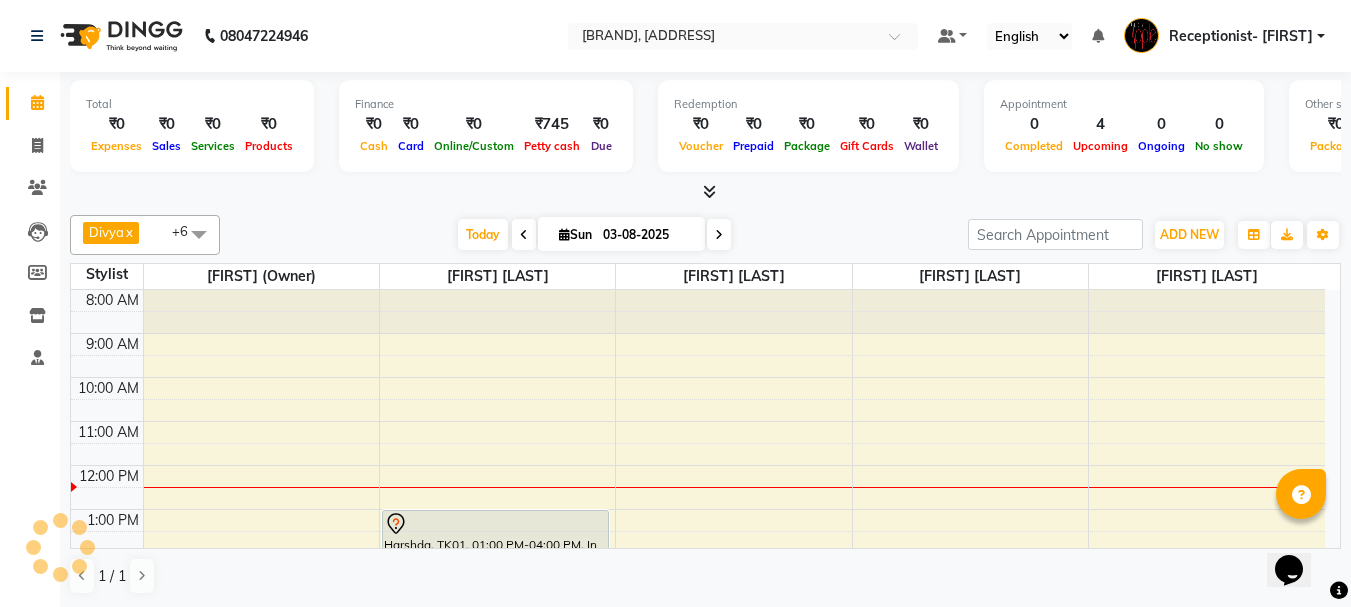 scroll, scrollTop: 177, scrollLeft: 0, axis: vertical 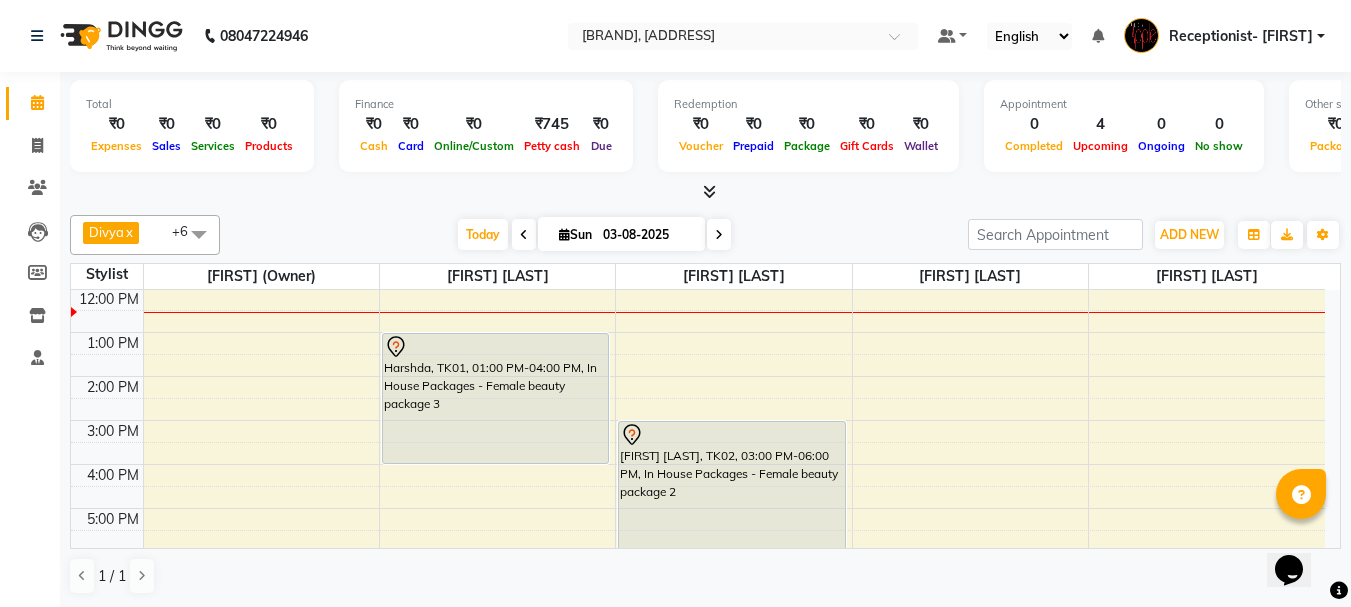 click on "8:00 AM 9:00 AM 10:00 AM 11:00 AM 12:00 PM 1:00 PM 2:00 PM 3:00 PM 4:00 PM 5:00 PM 6:00 PM 7:00 PM 8:00 PM             [FIRST], TK02, 06:00 PM-06:15 PM, Threading - Upper lips - Female             [FIRST], TK02, 06:15 PM-06:30 PM, Threading - Forehead - Female             [FIRST], TK02, 03:00 PM-06:00 PM, In House Packages - Female beauty package 2" at bounding box center (698, 398) 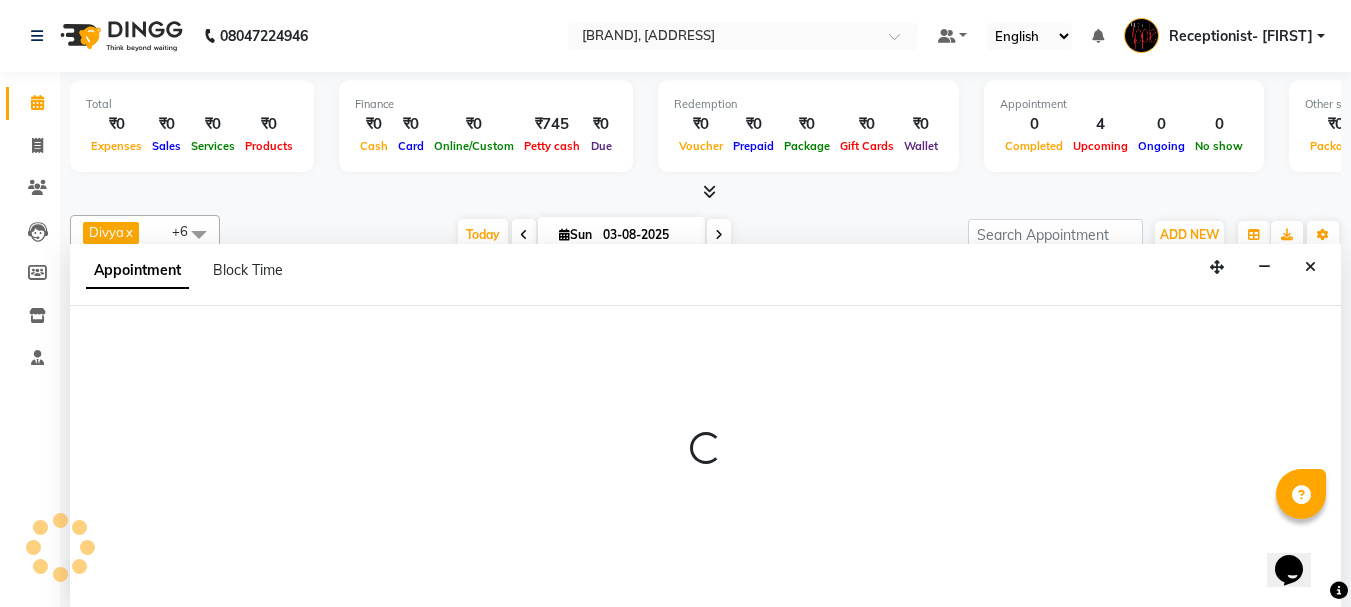 scroll, scrollTop: 1, scrollLeft: 0, axis: vertical 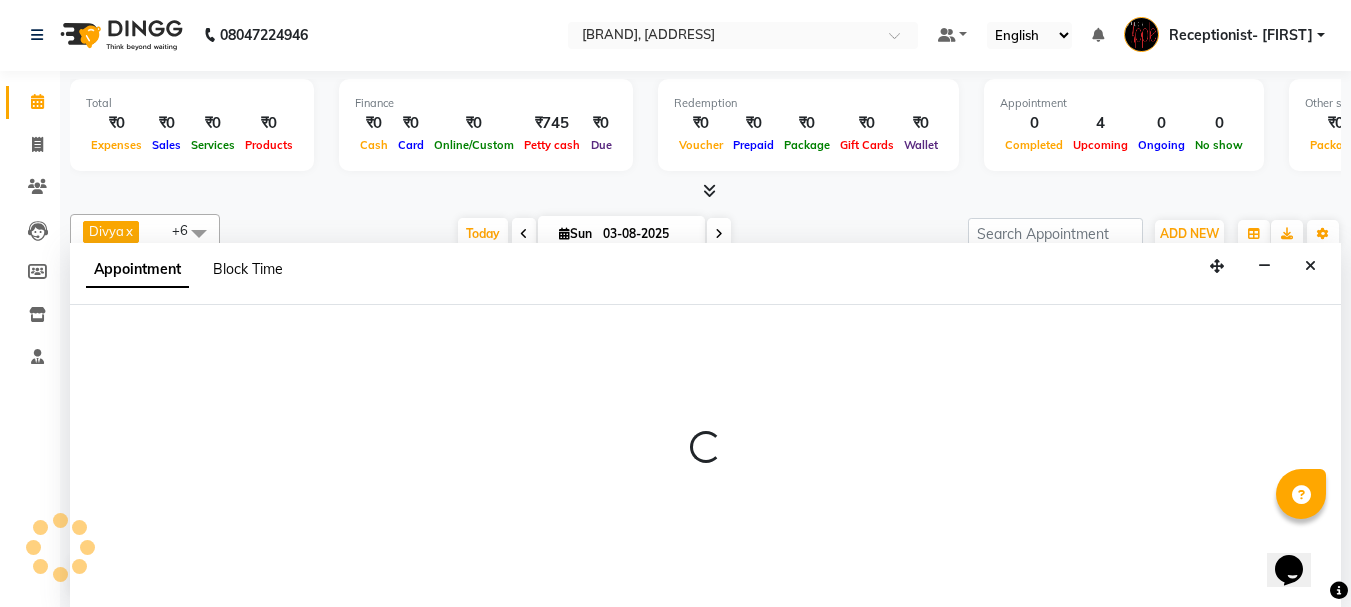 select on "87913" 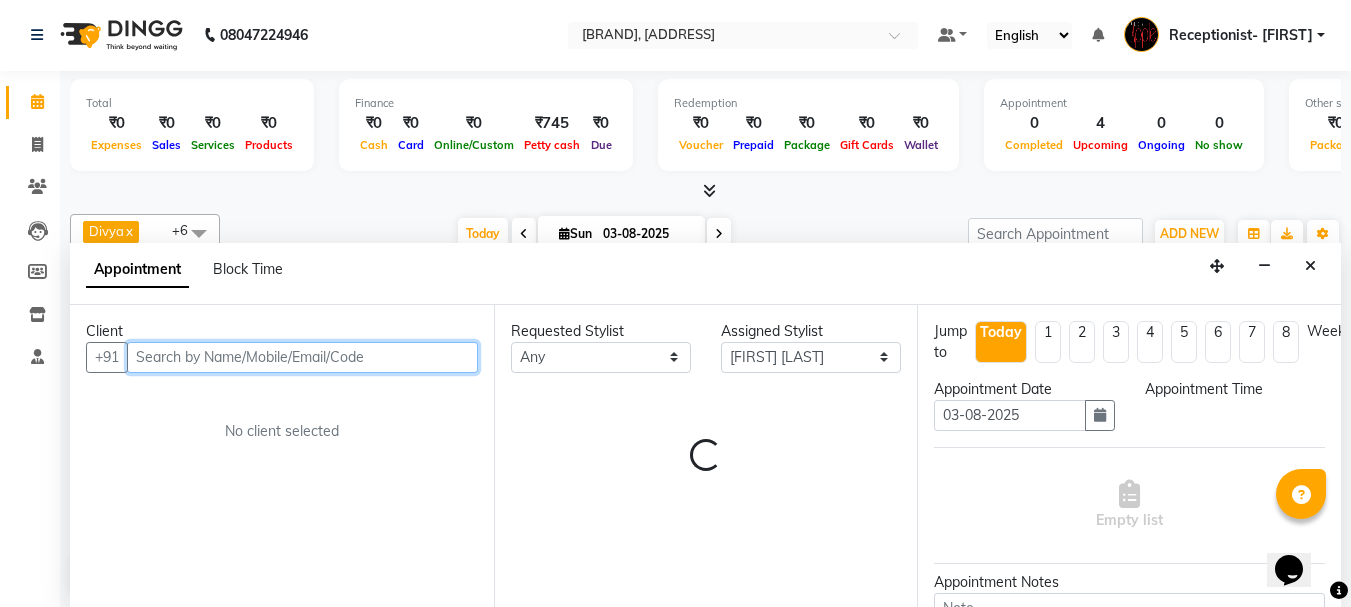 select on "720" 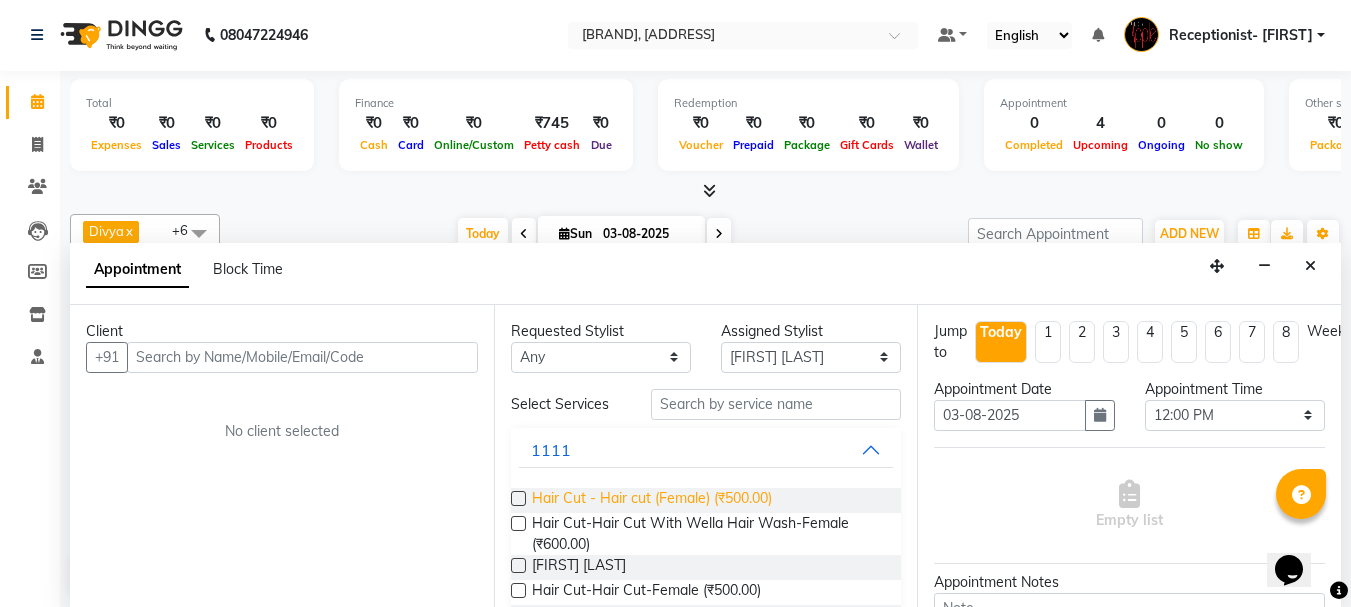 click on "Hair Cut - Hair cut (Female) (₹500.00)" at bounding box center [652, 500] 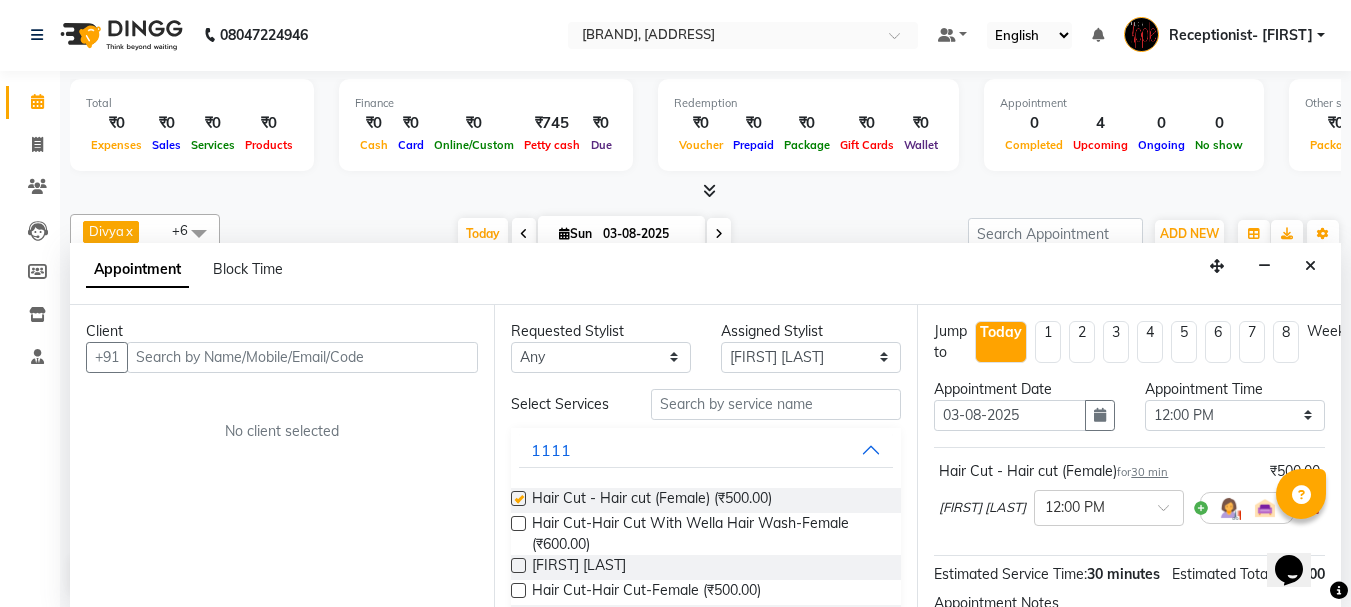 checkbox on "false" 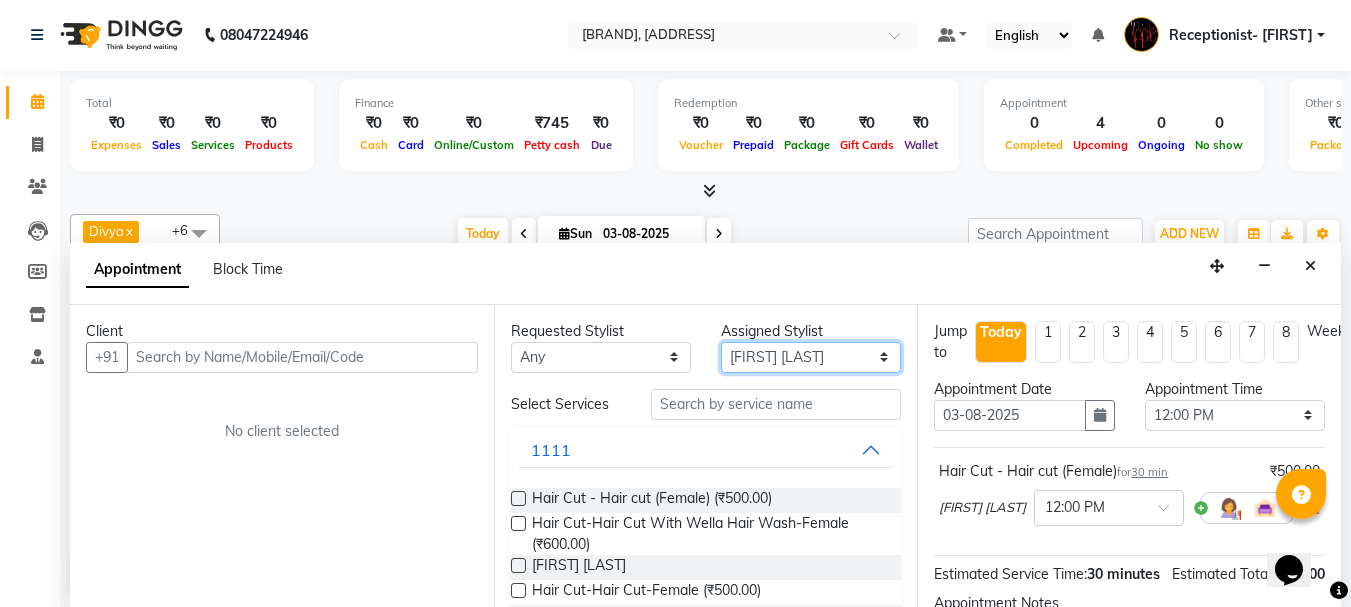 click on "Select [FIRST] [LAST] [FIRST] [LAST] [FIRST] [LAST] [FIRST] (Owner) [FIRST] [LAST] Training Department" at bounding box center (811, 357) 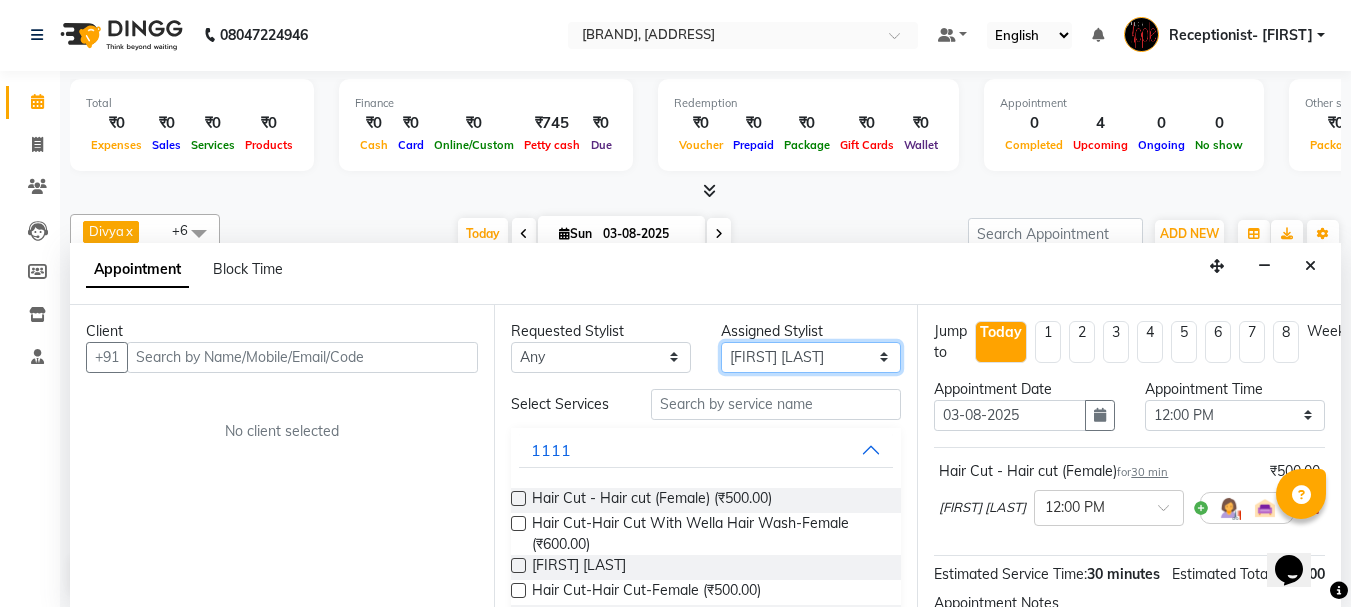 select on "50336" 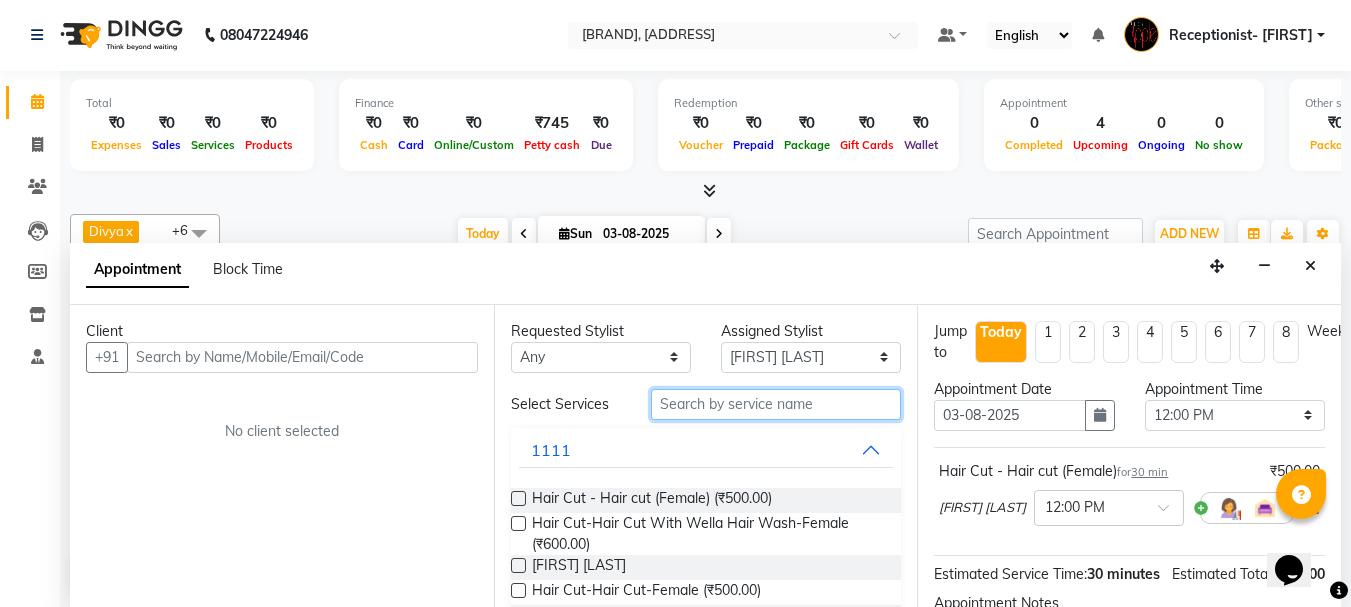 click at bounding box center (776, 404) 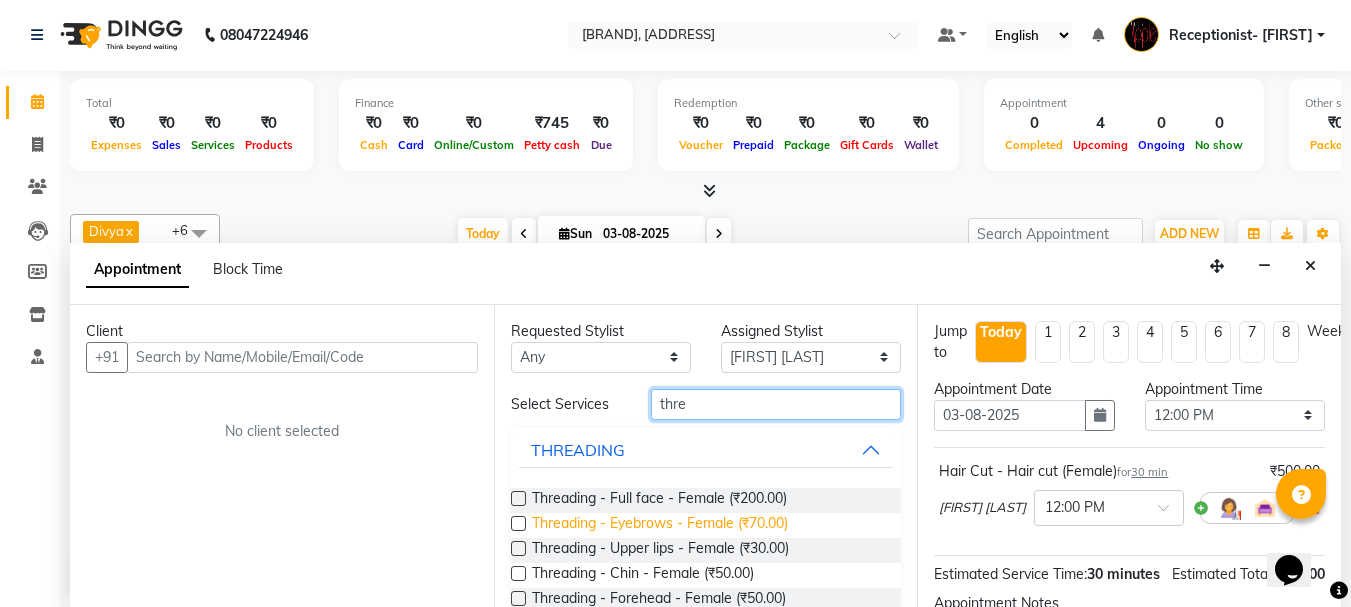 type on "thre" 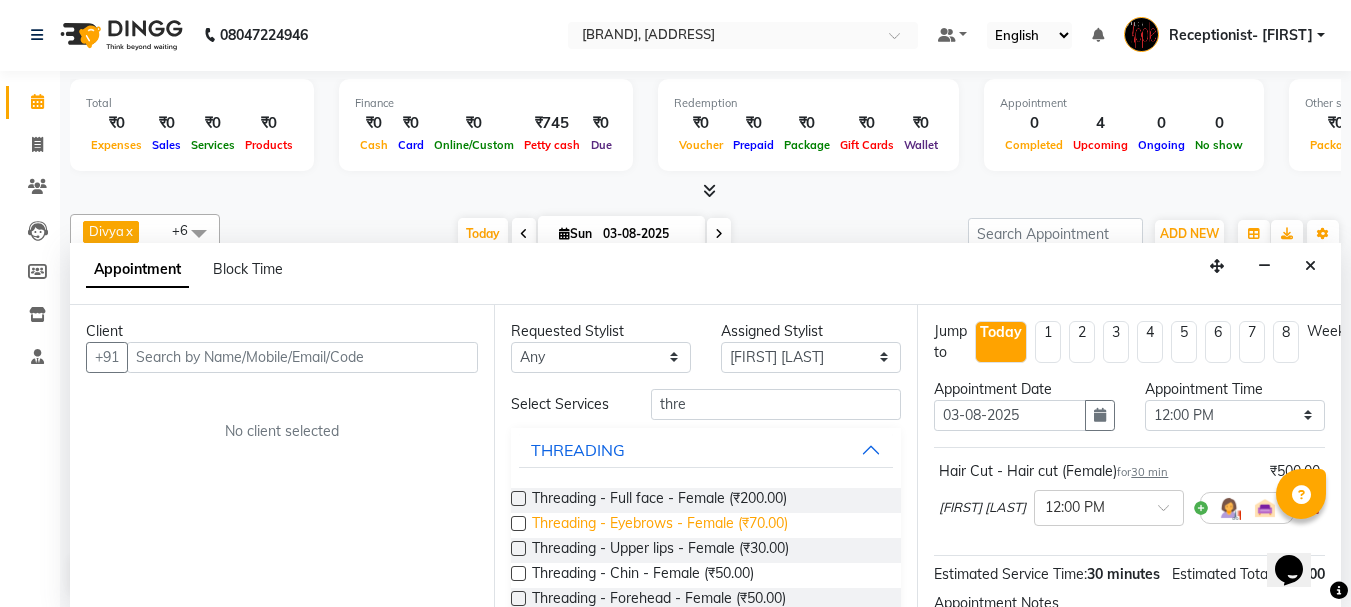 click on "Threading - Eyebrows - Female (₹70.00)" at bounding box center (660, 525) 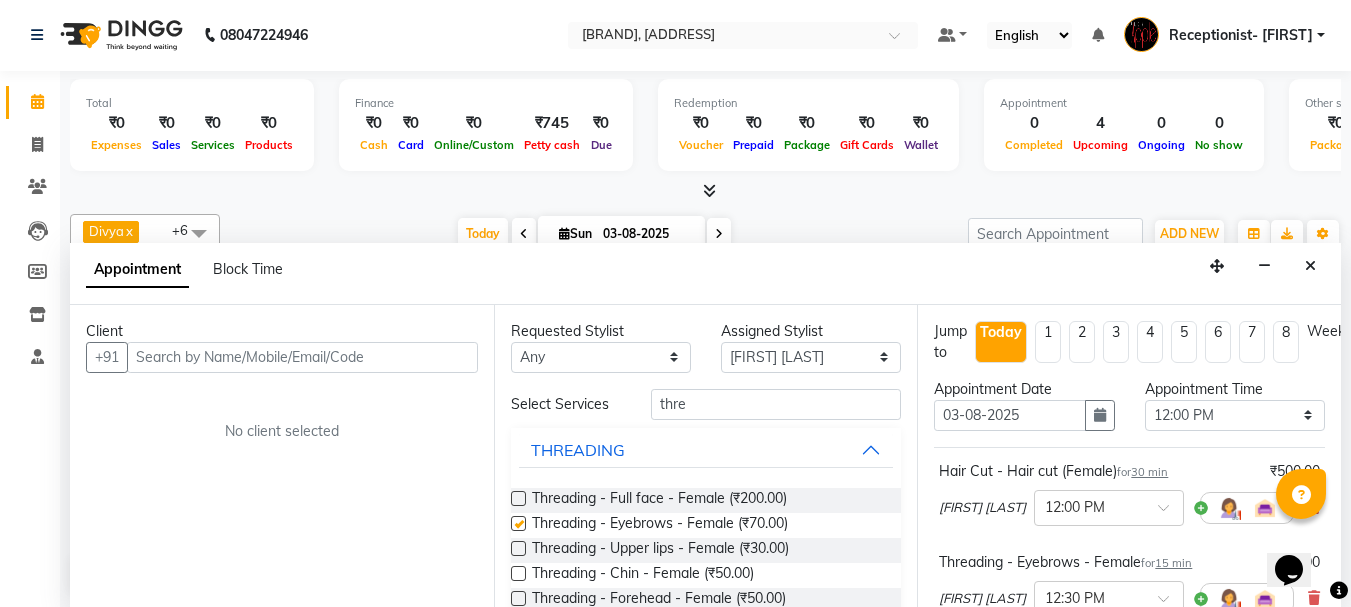 checkbox on "false" 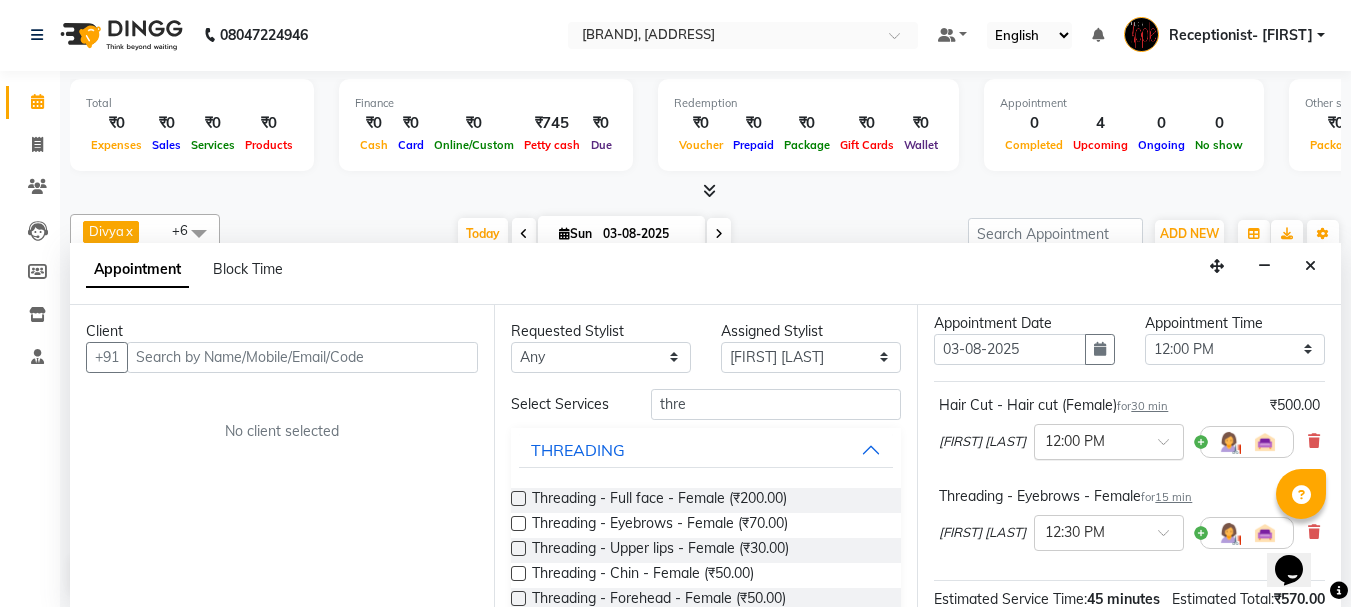 scroll, scrollTop: 100, scrollLeft: 0, axis: vertical 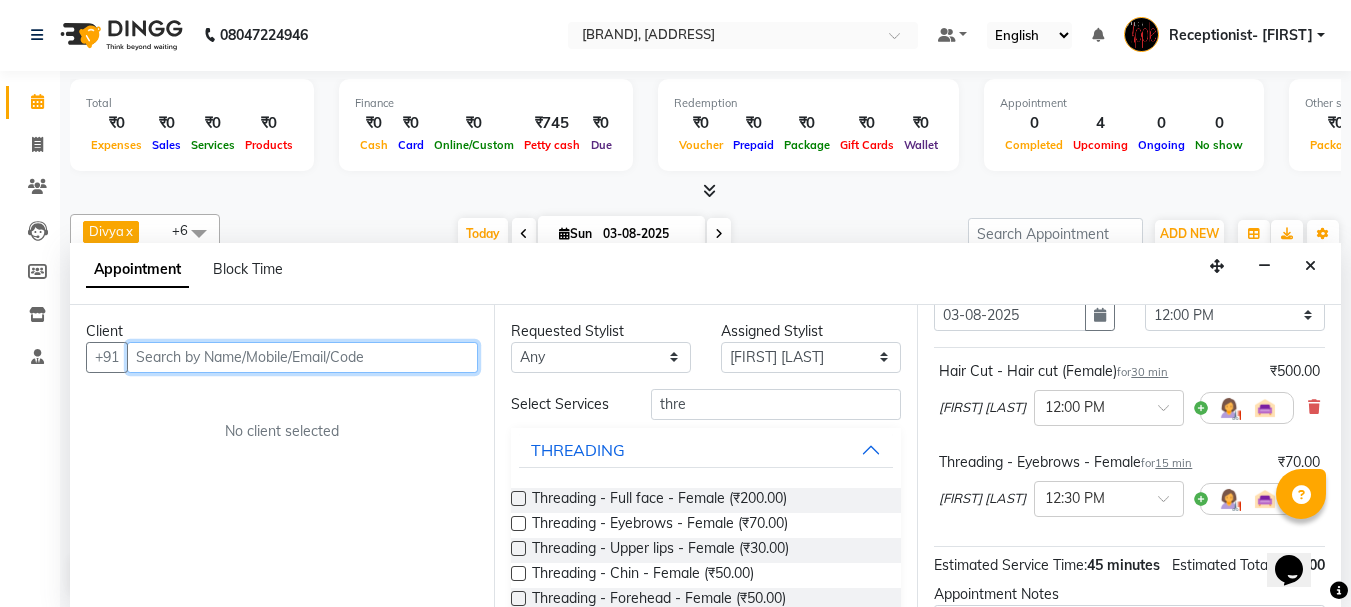 click at bounding box center [302, 357] 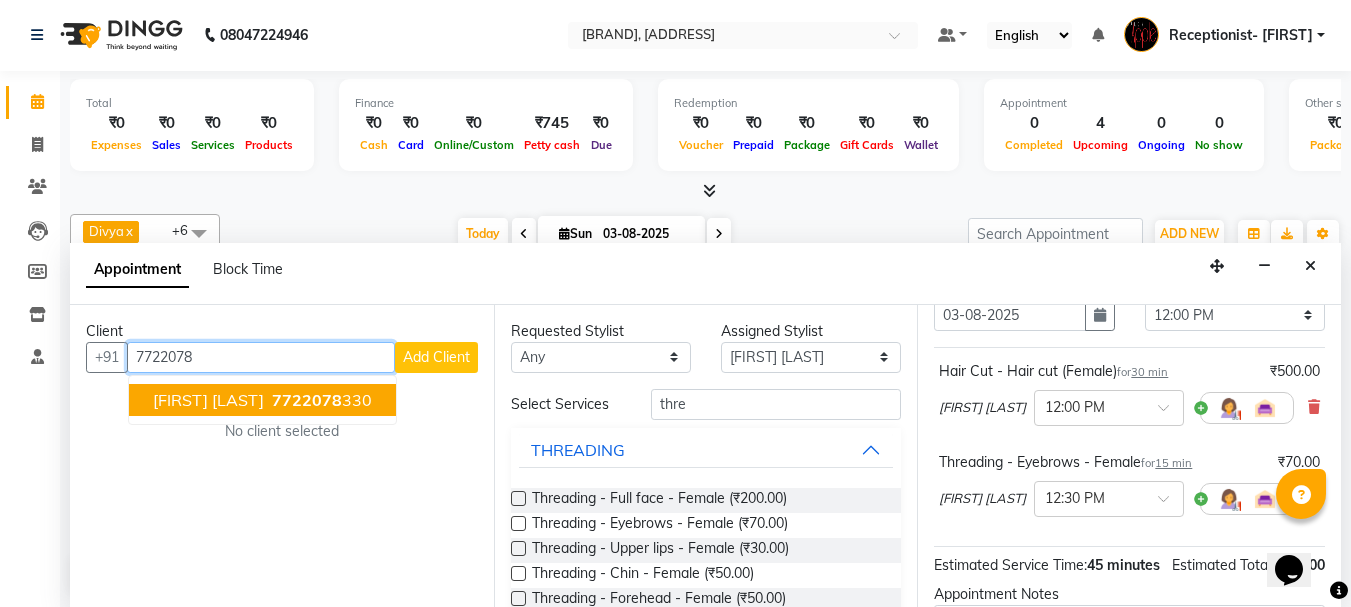 click on "[PHONE]" at bounding box center (320, 400) 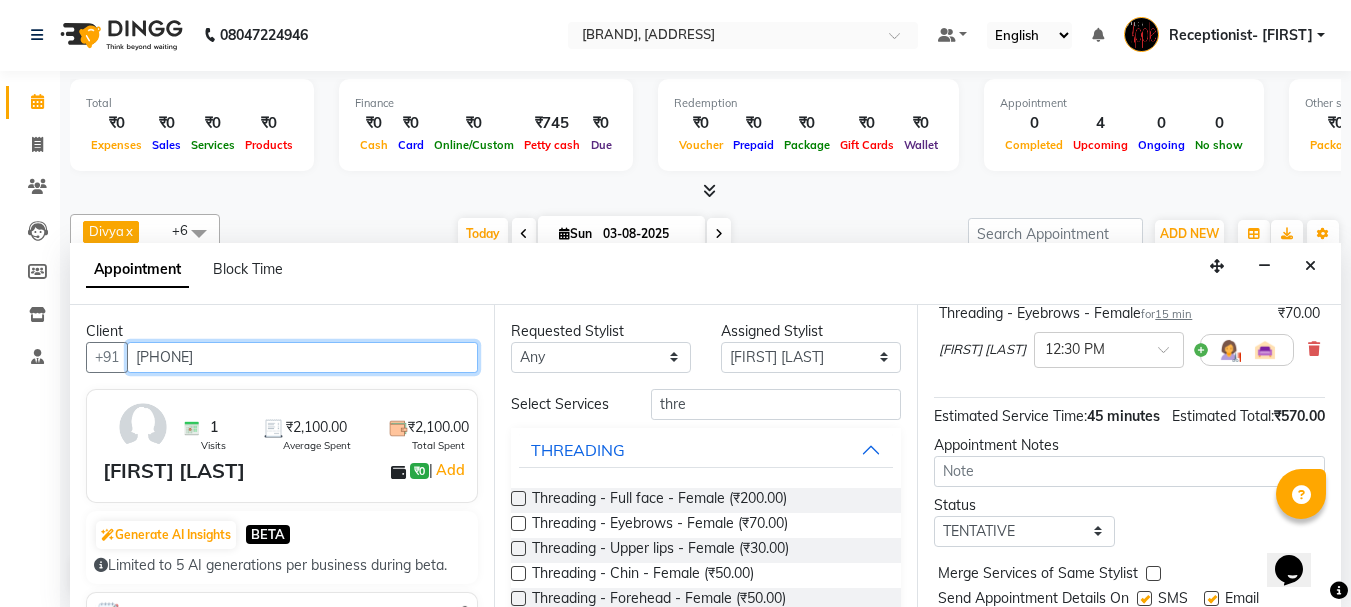 scroll, scrollTop: 357, scrollLeft: 0, axis: vertical 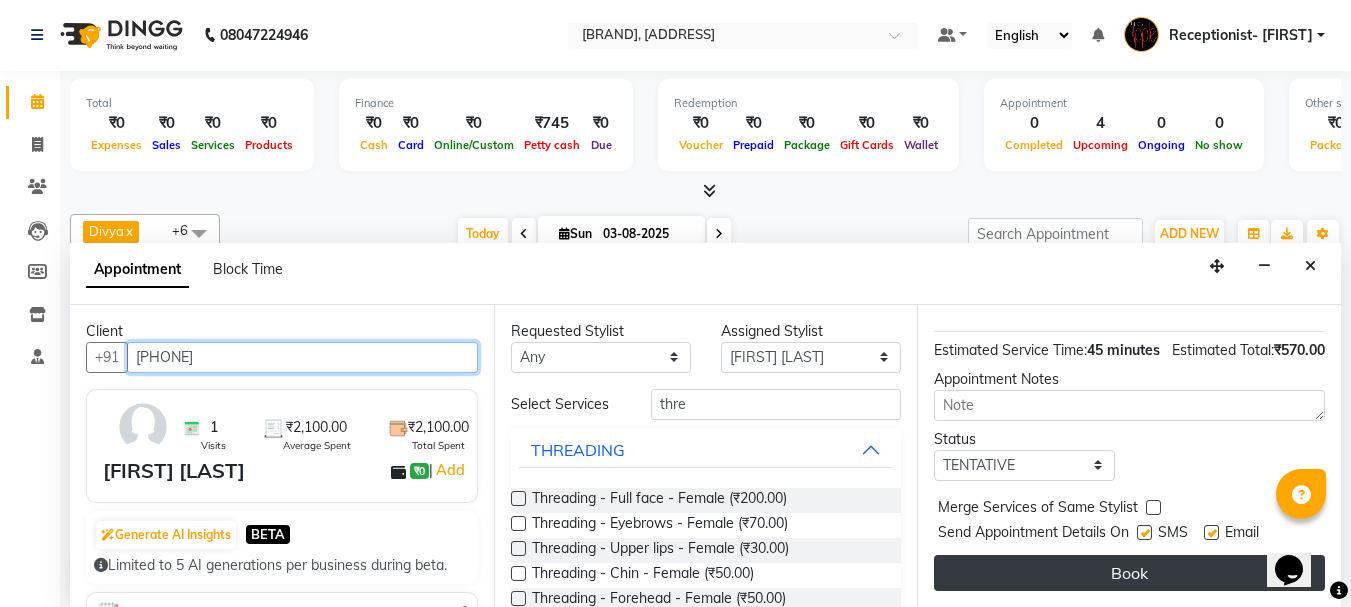 type on "[PHONE]" 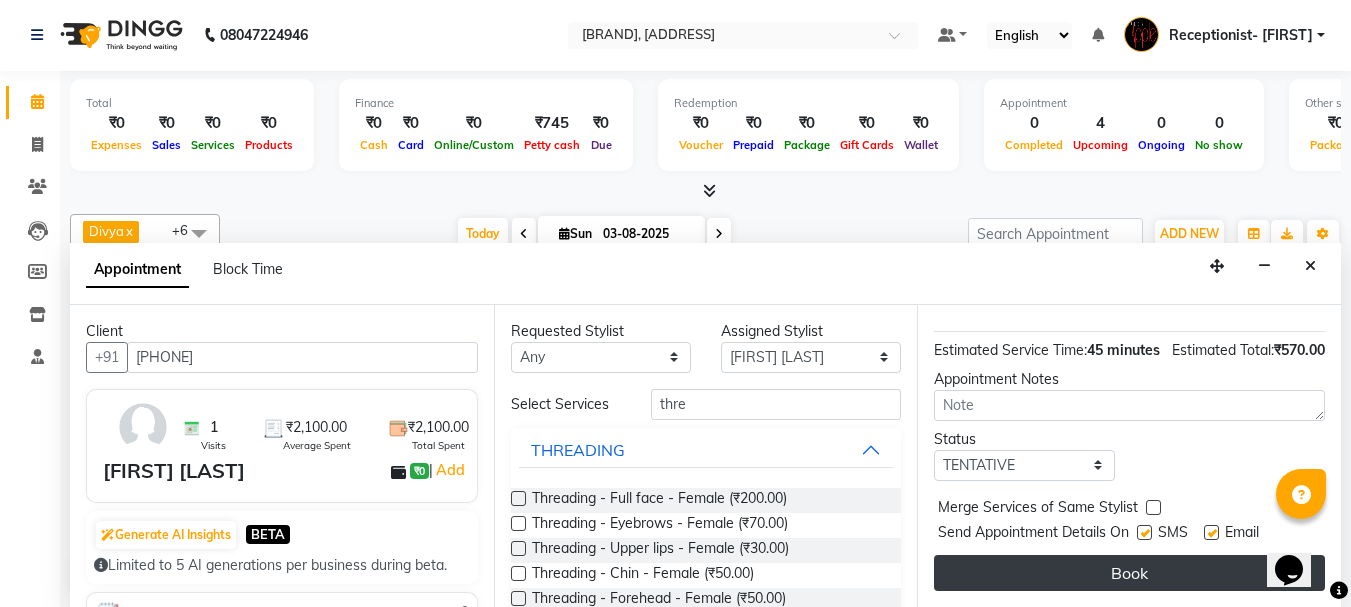 click on "Book" at bounding box center (1129, 573) 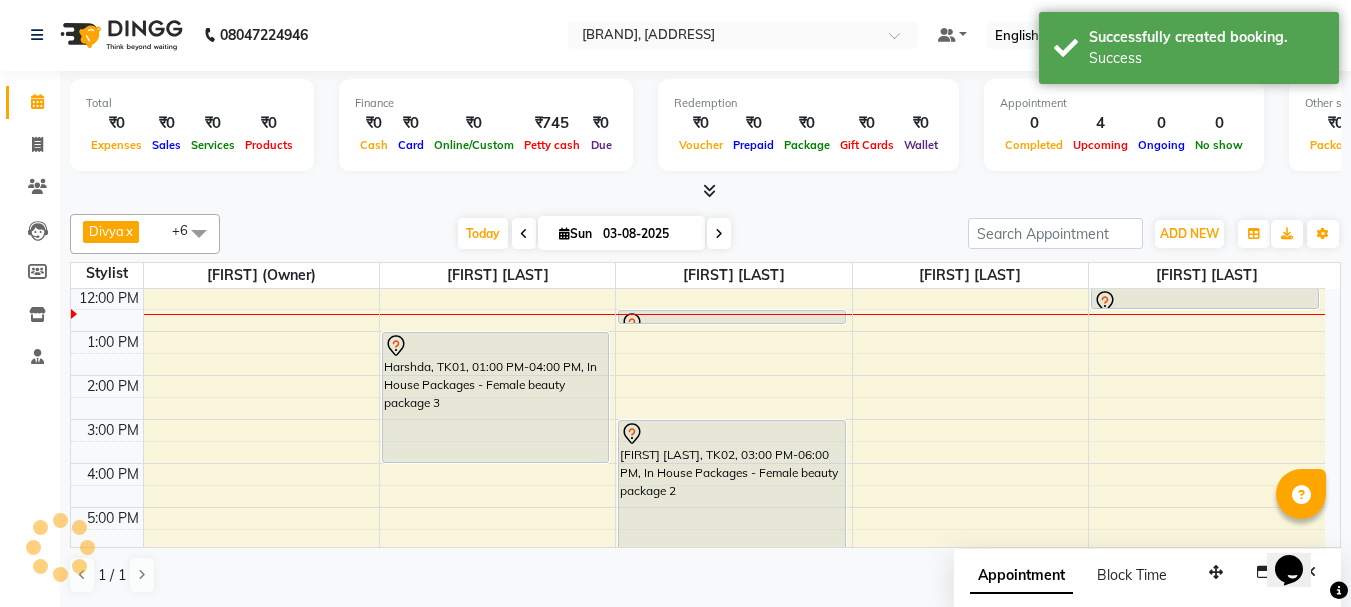 scroll, scrollTop: 0, scrollLeft: 0, axis: both 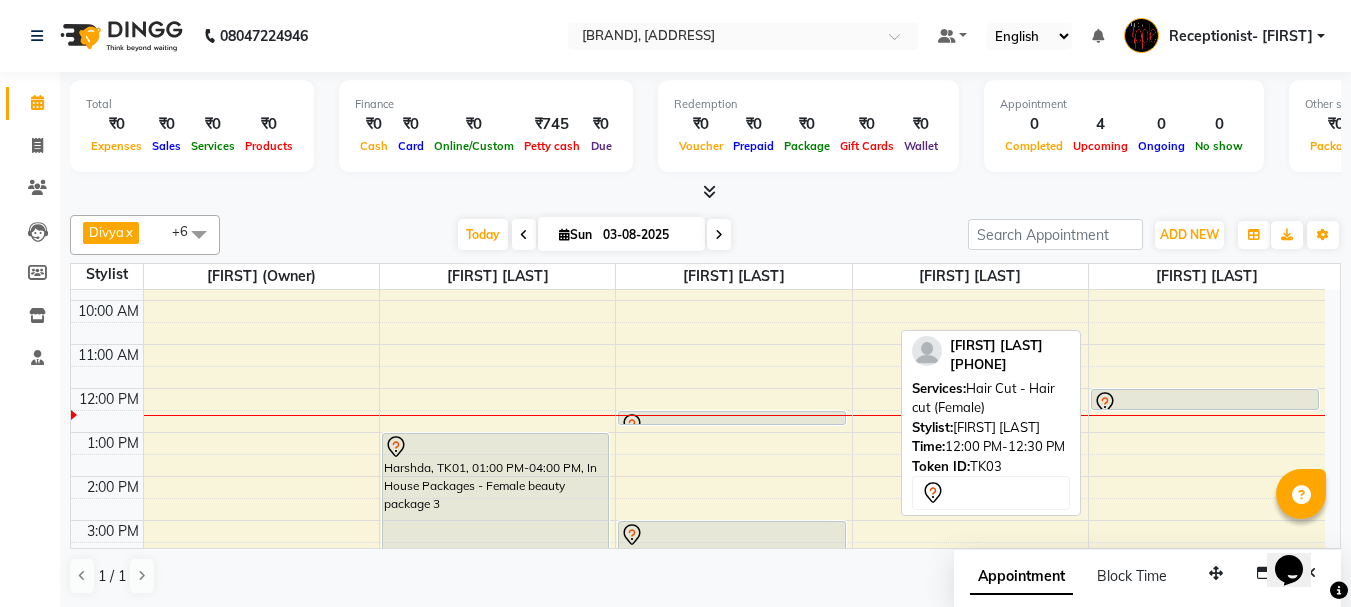 click 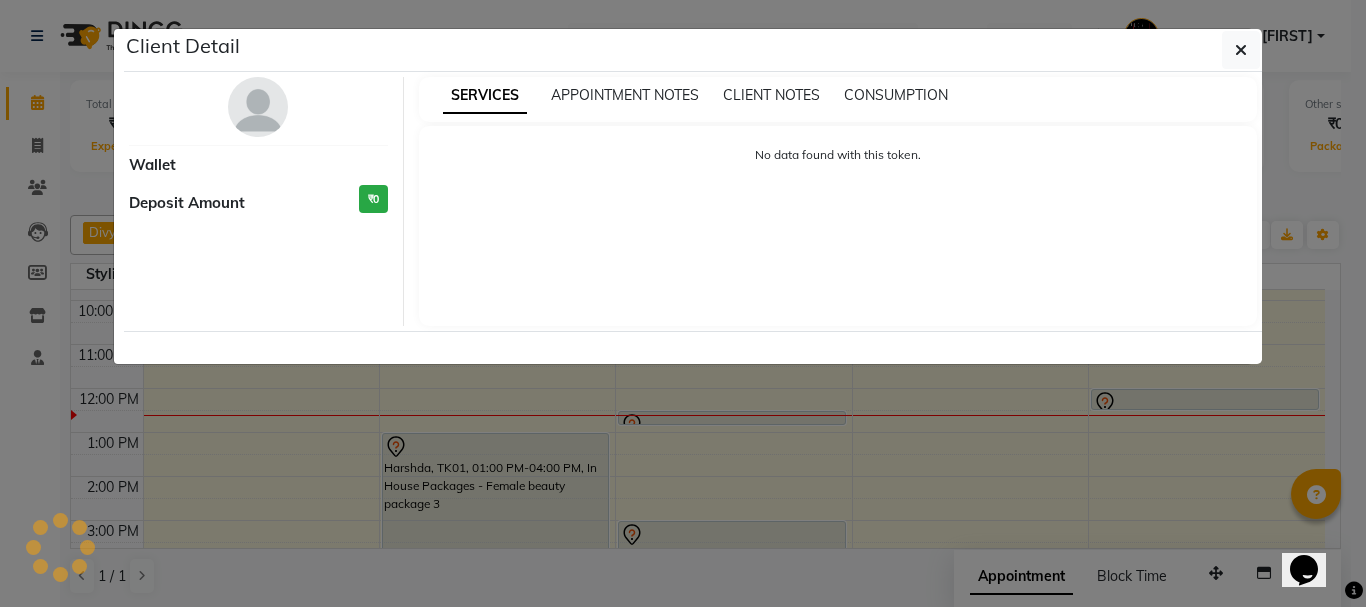 select on "7" 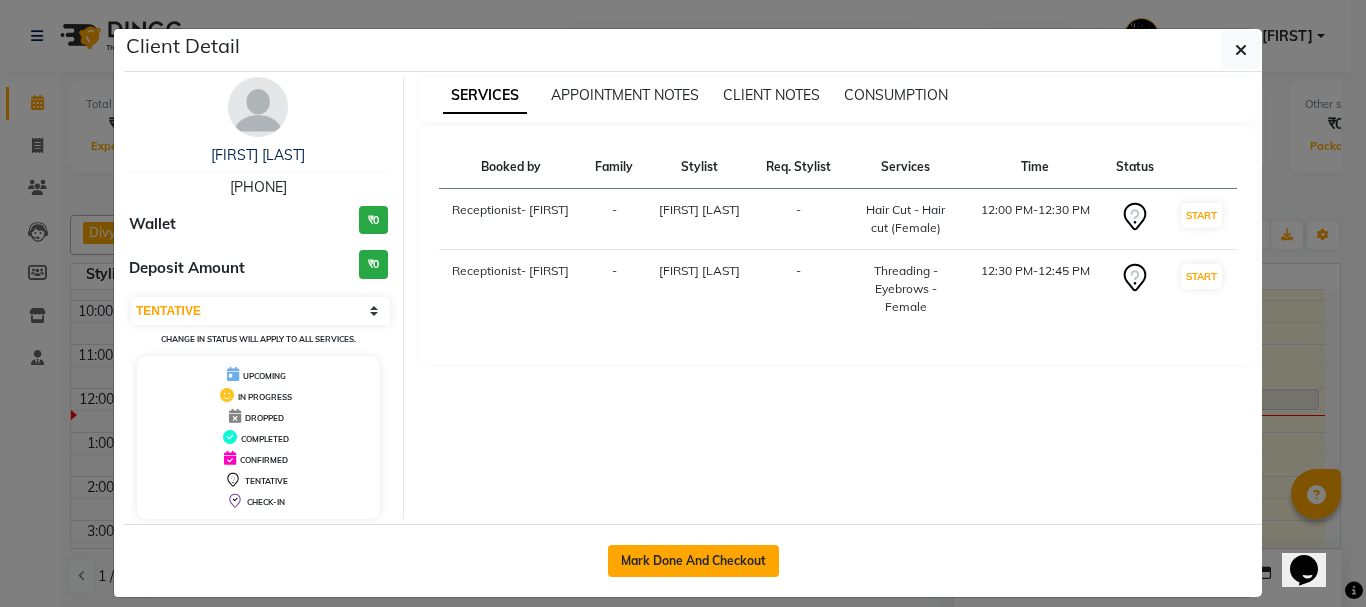 click on "Mark Done And Checkout" 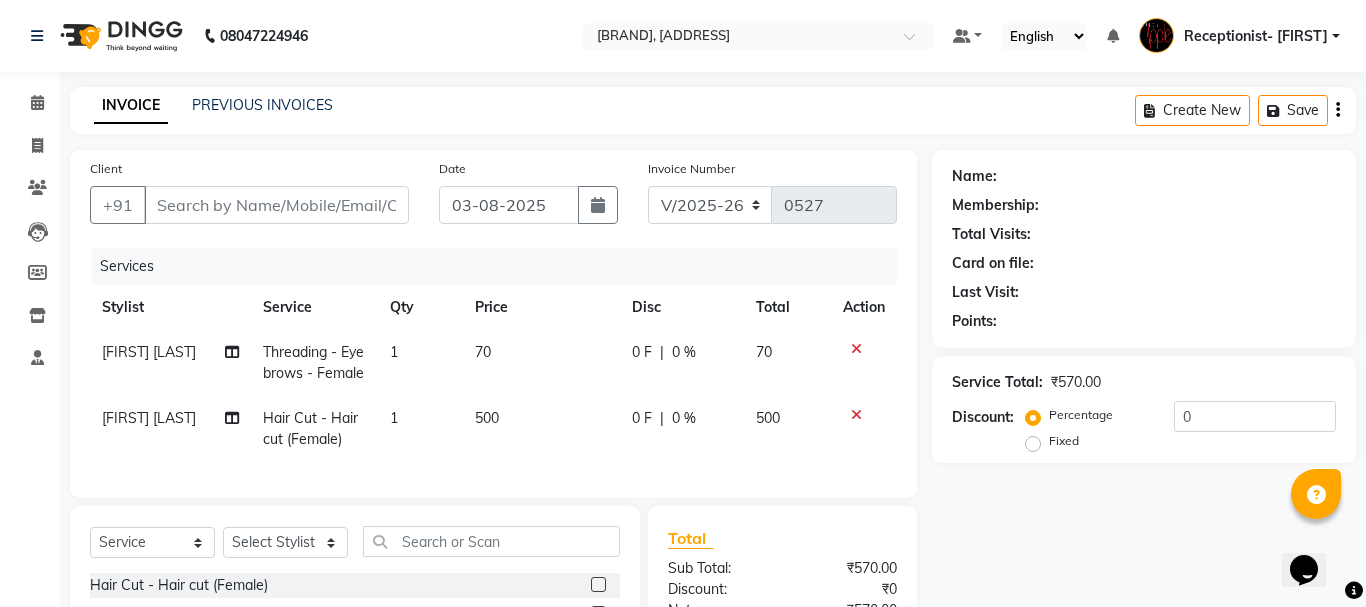type on "[PHONE]" 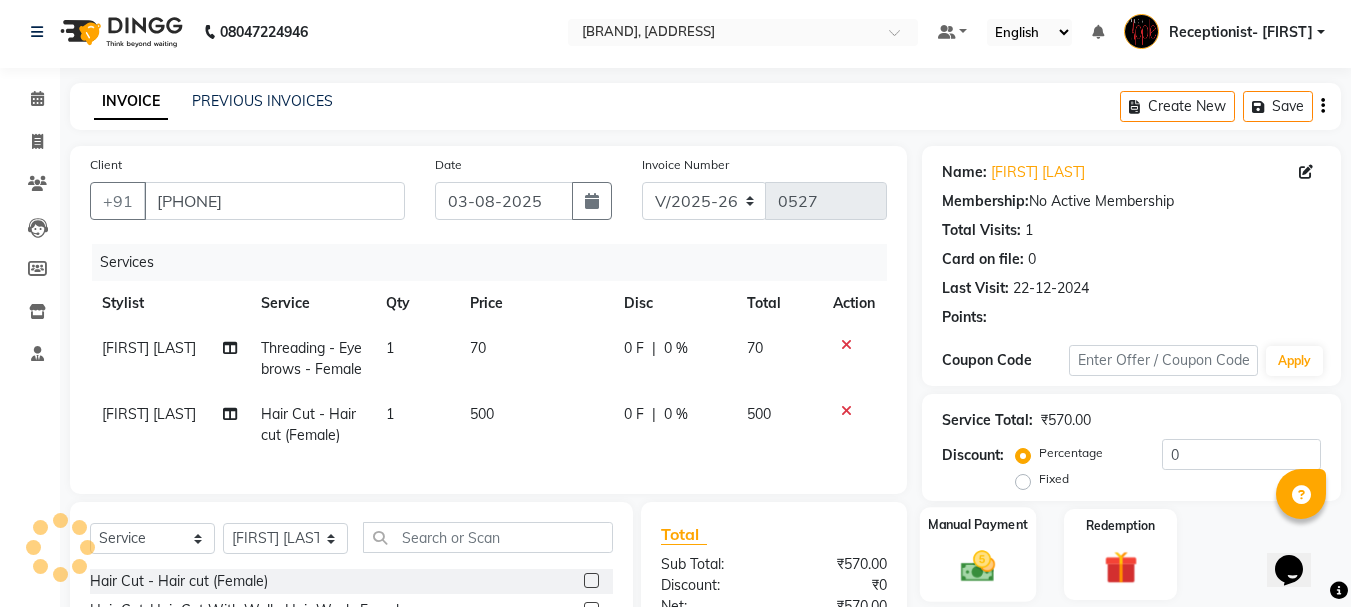 scroll, scrollTop: 260, scrollLeft: 0, axis: vertical 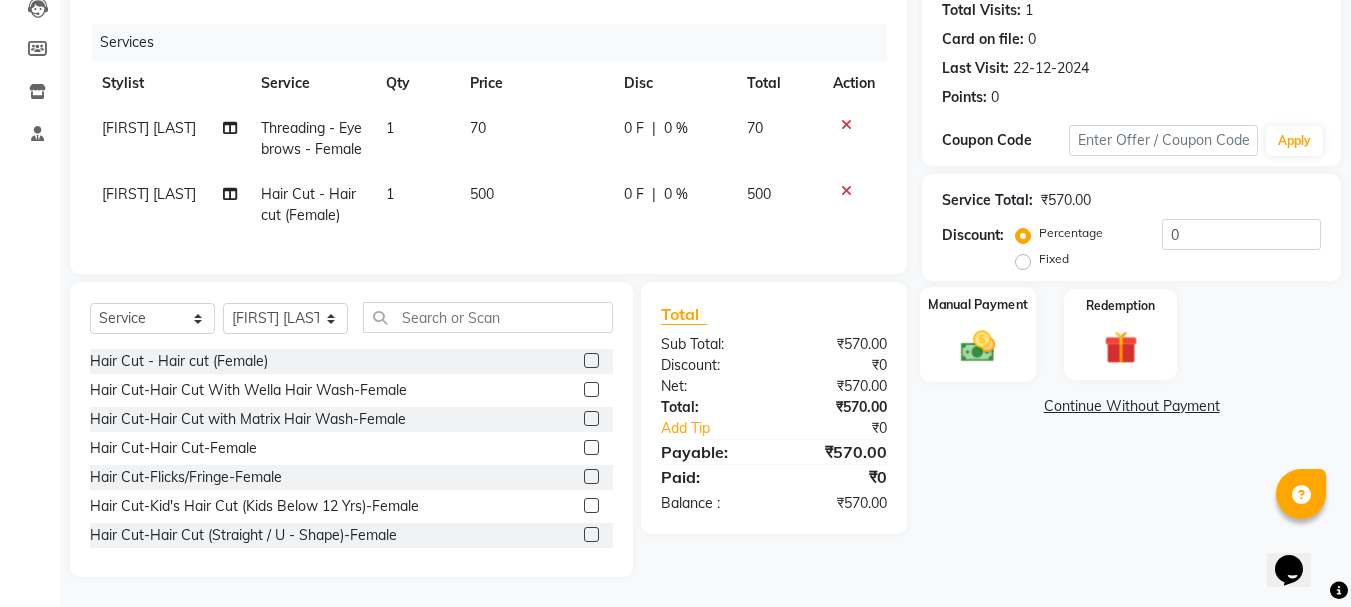 click 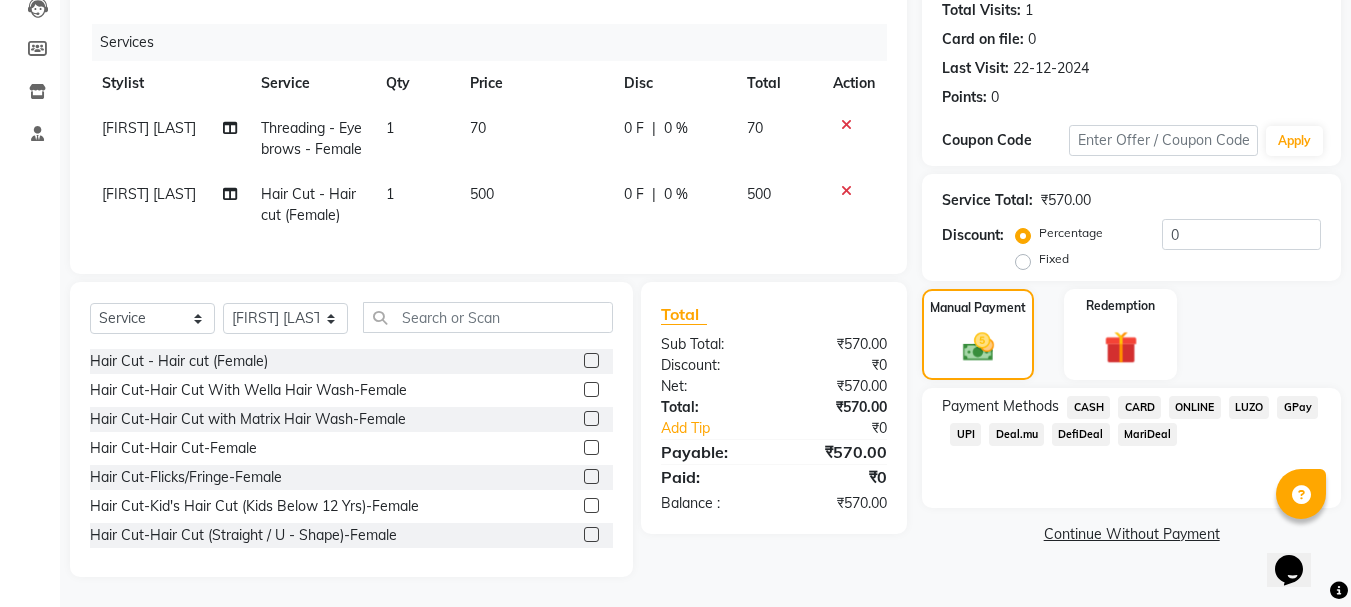 click on "ONLINE" 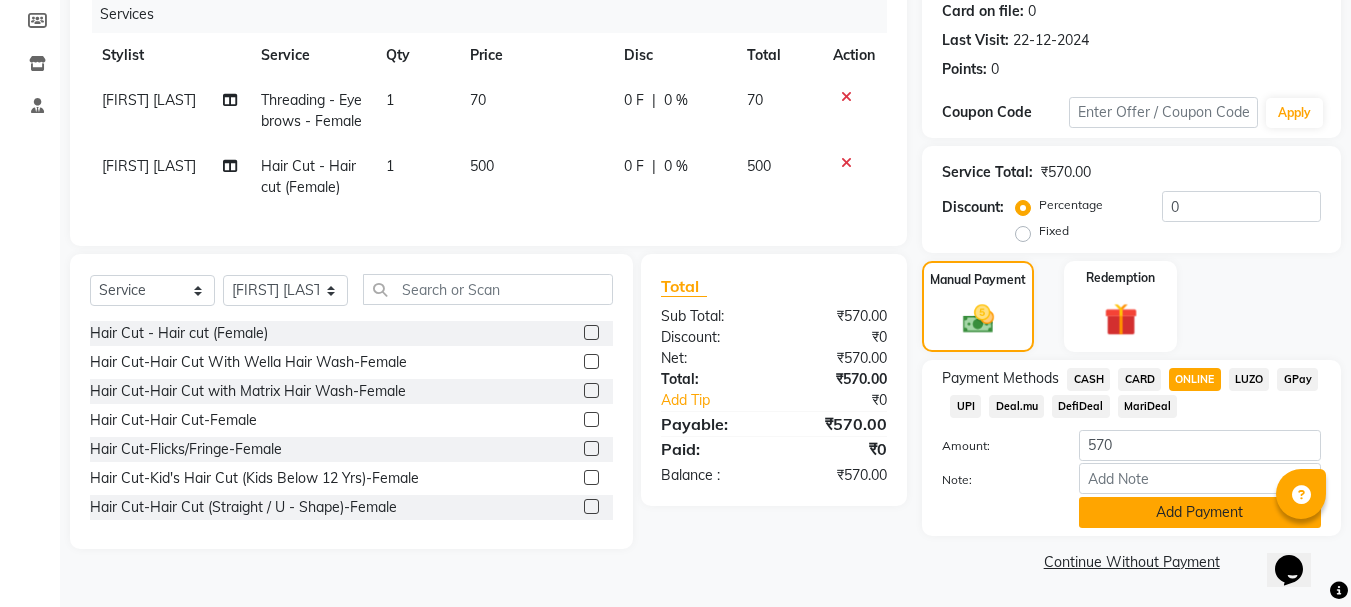 click on "Add Payment" 